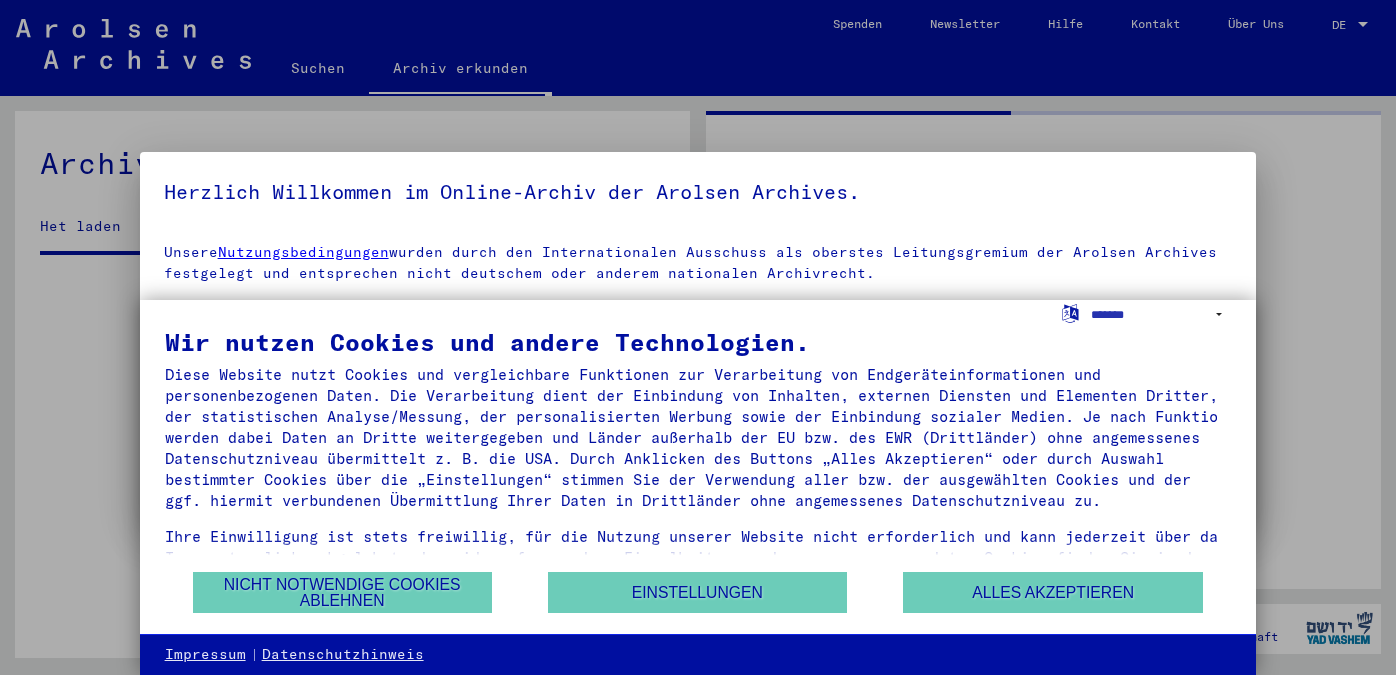 scroll, scrollTop: 0, scrollLeft: 0, axis: both 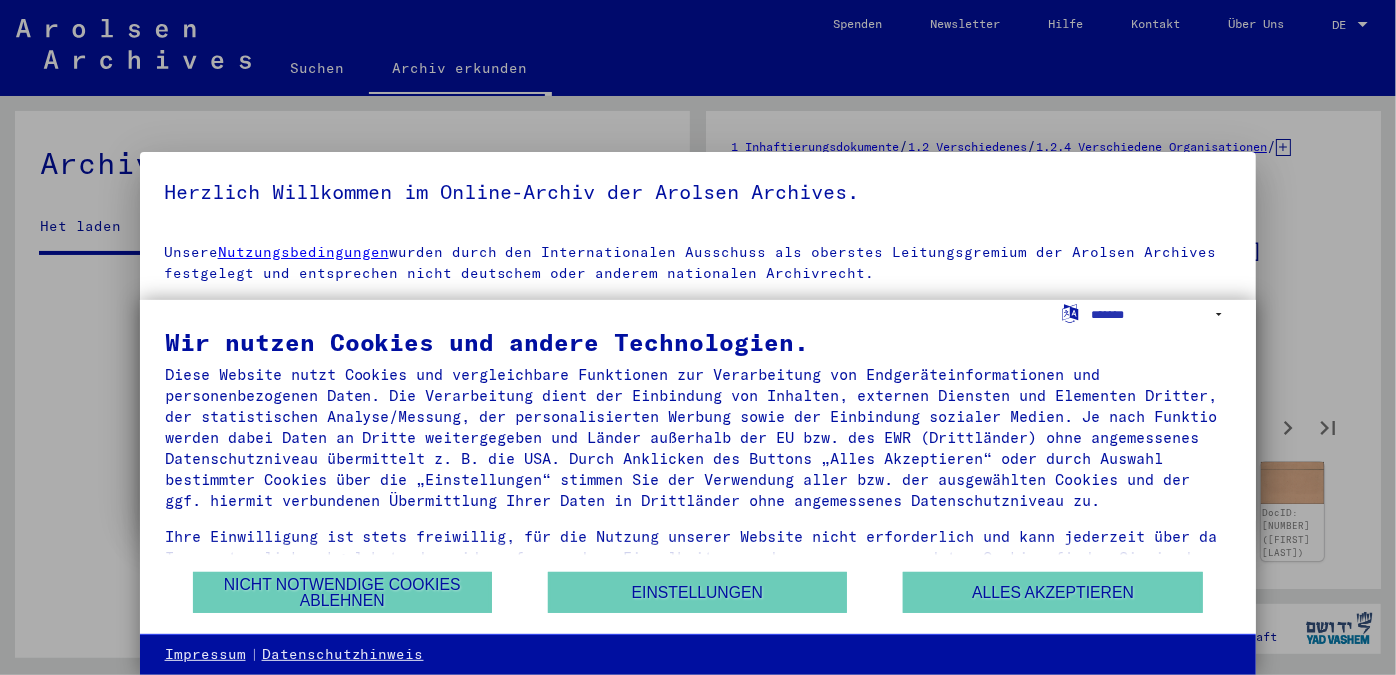 click at bounding box center [698, 337] 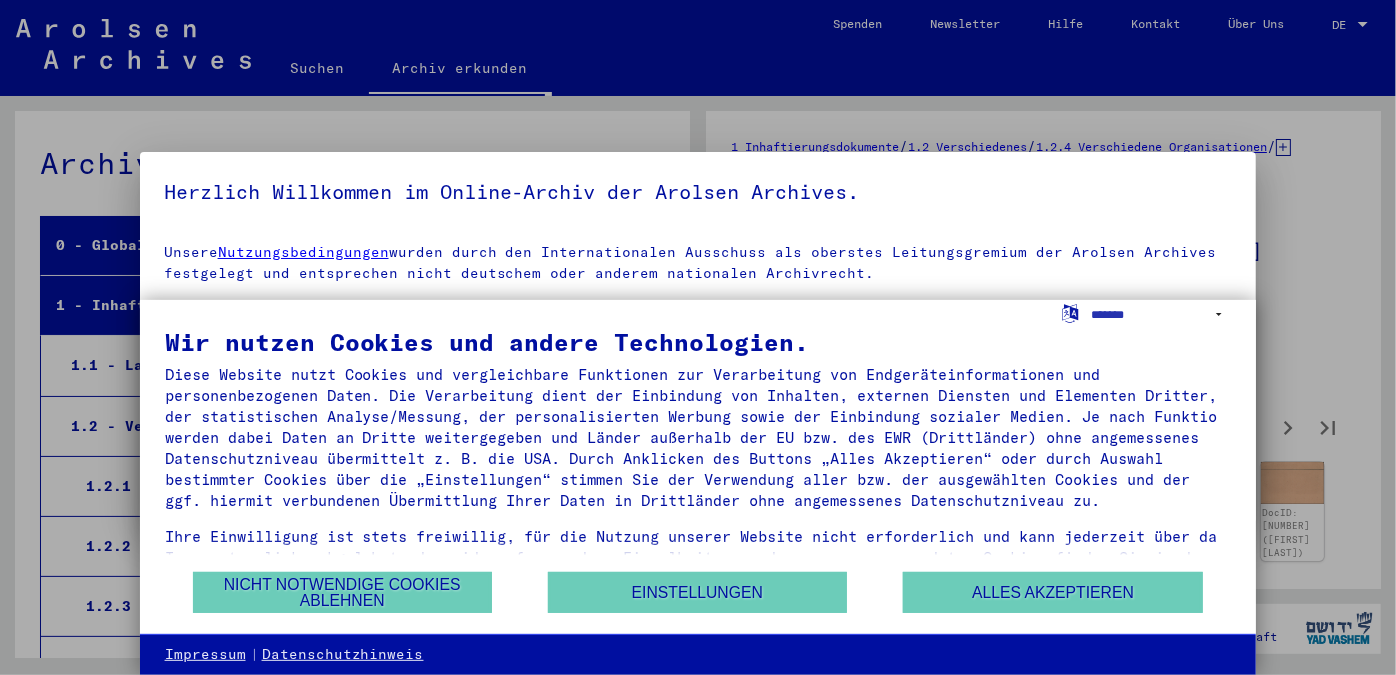 scroll, scrollTop: 17297, scrollLeft: 0, axis: vertical 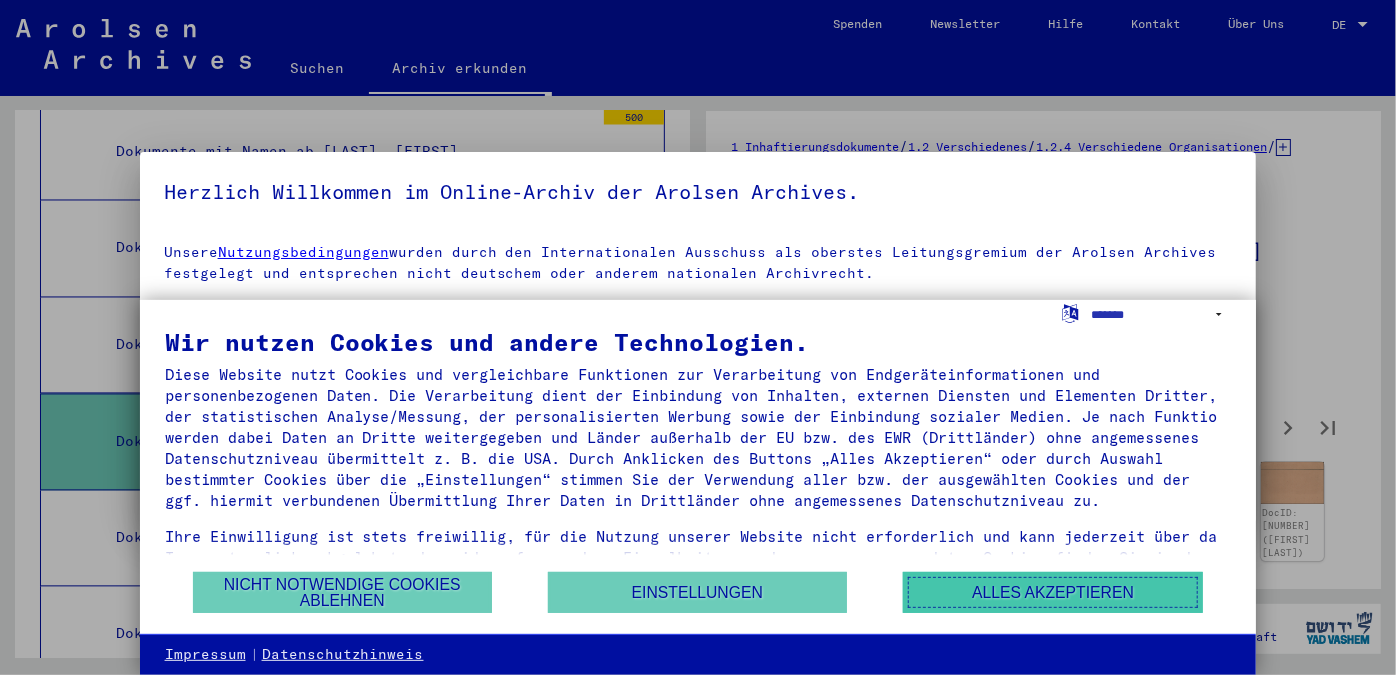 click on "Alles akzeptieren" at bounding box center (1053, 592) 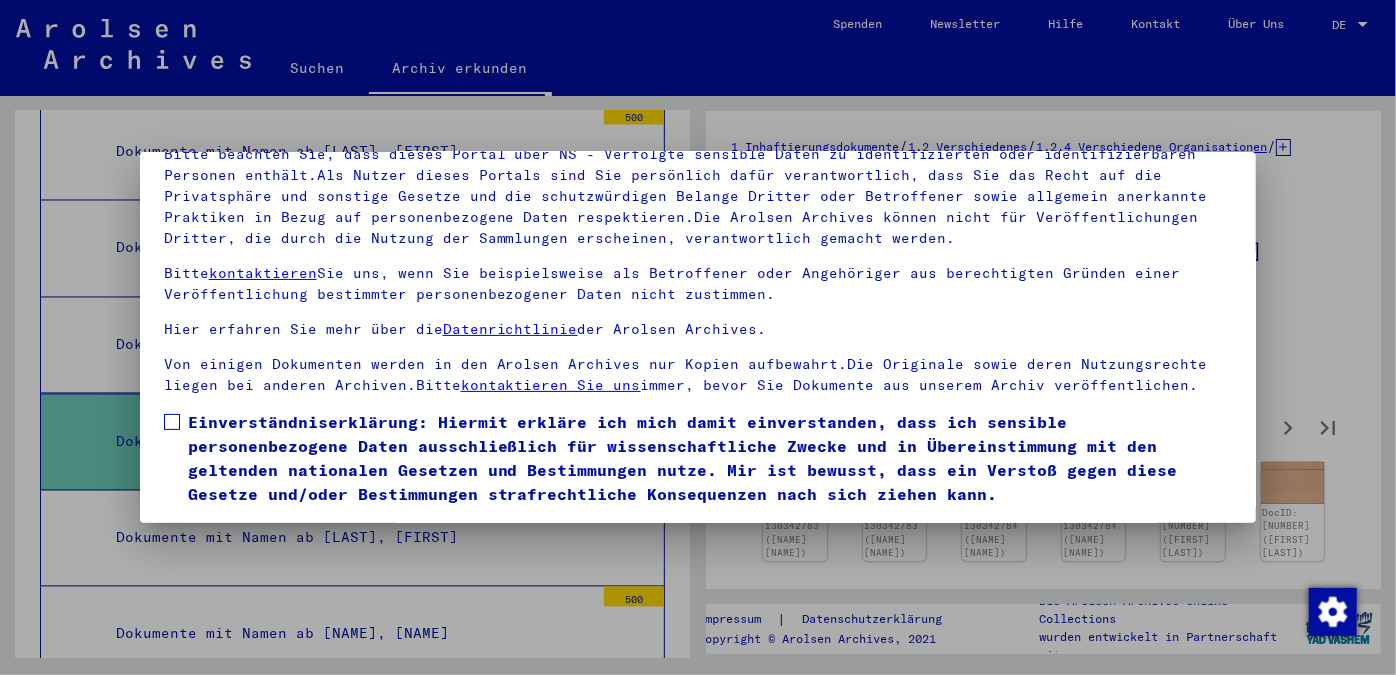 scroll, scrollTop: 167, scrollLeft: 0, axis: vertical 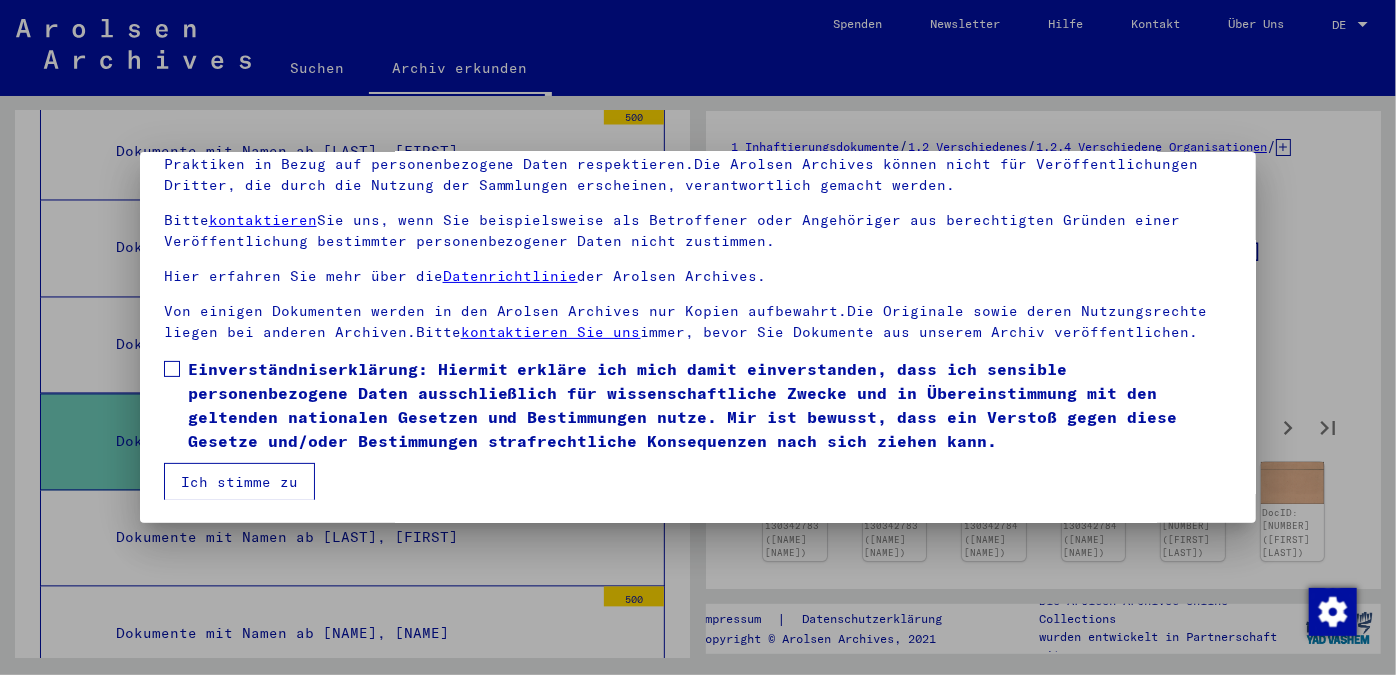click on "Ich stimme zu" at bounding box center (239, 482) 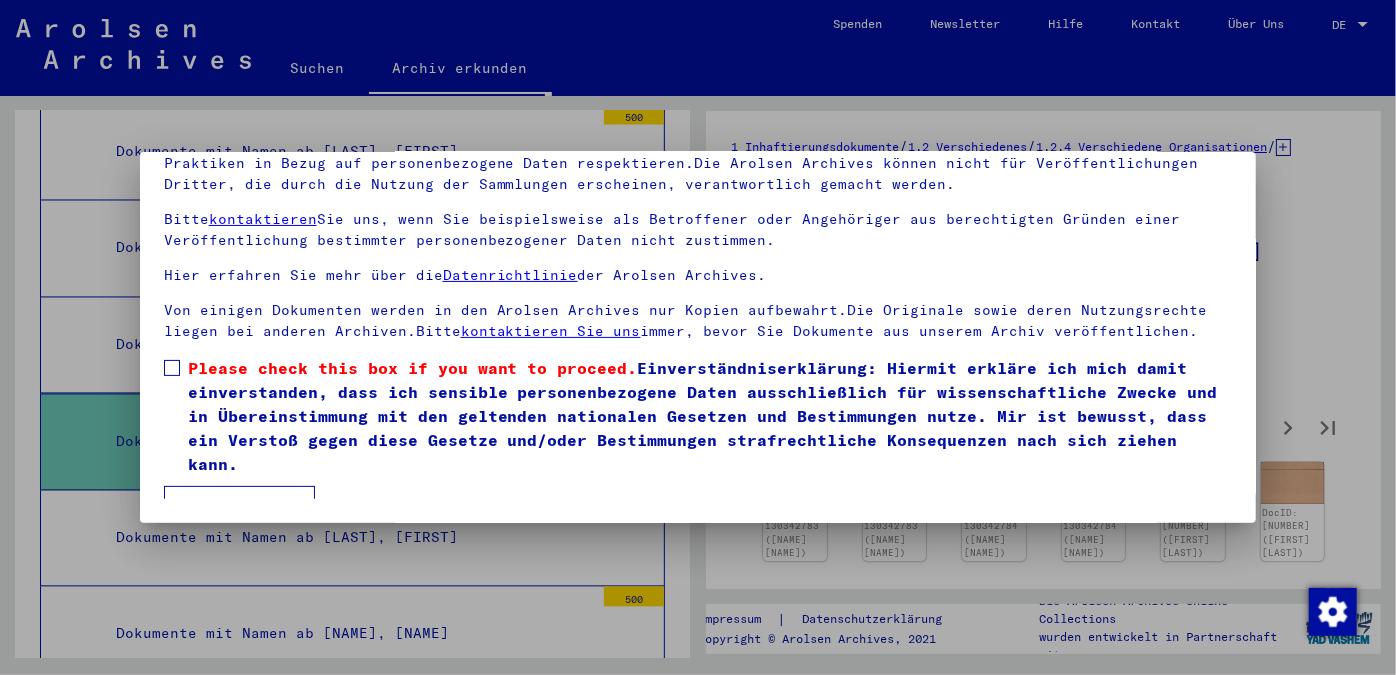 click at bounding box center [172, 368] 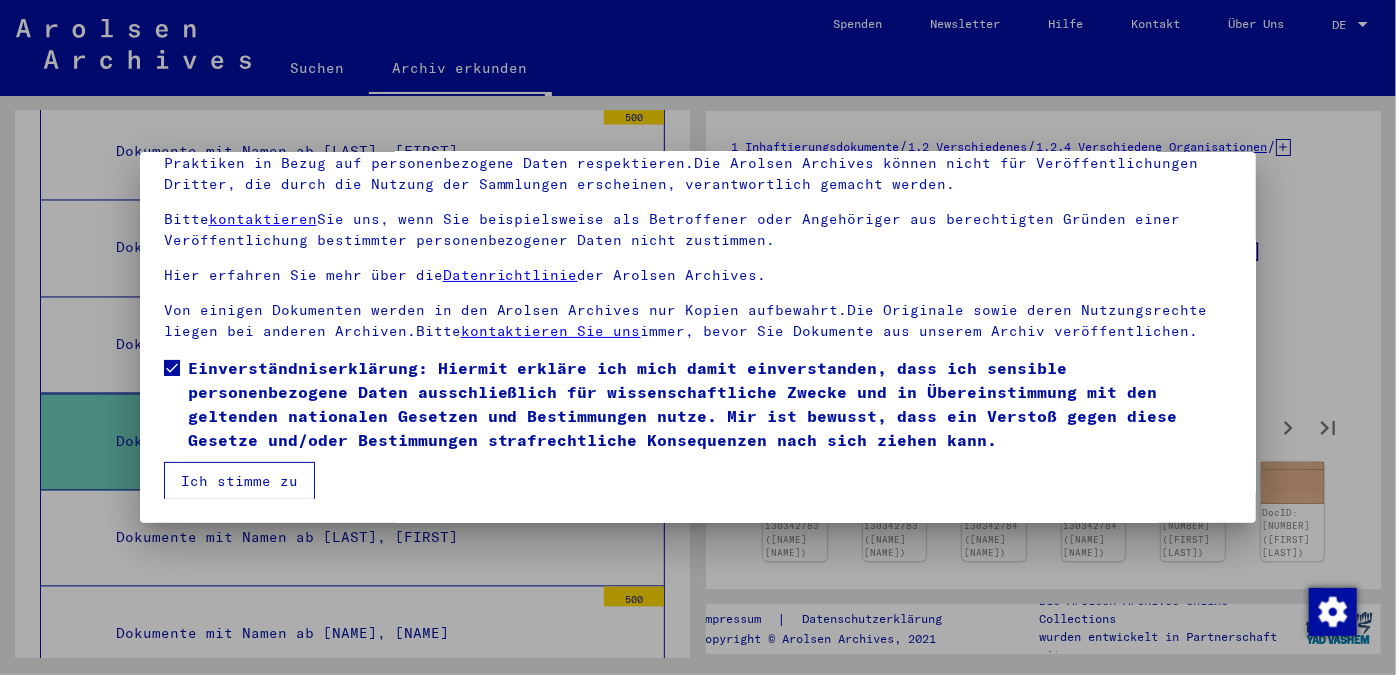 click on "Ich stimme zu" at bounding box center [239, 481] 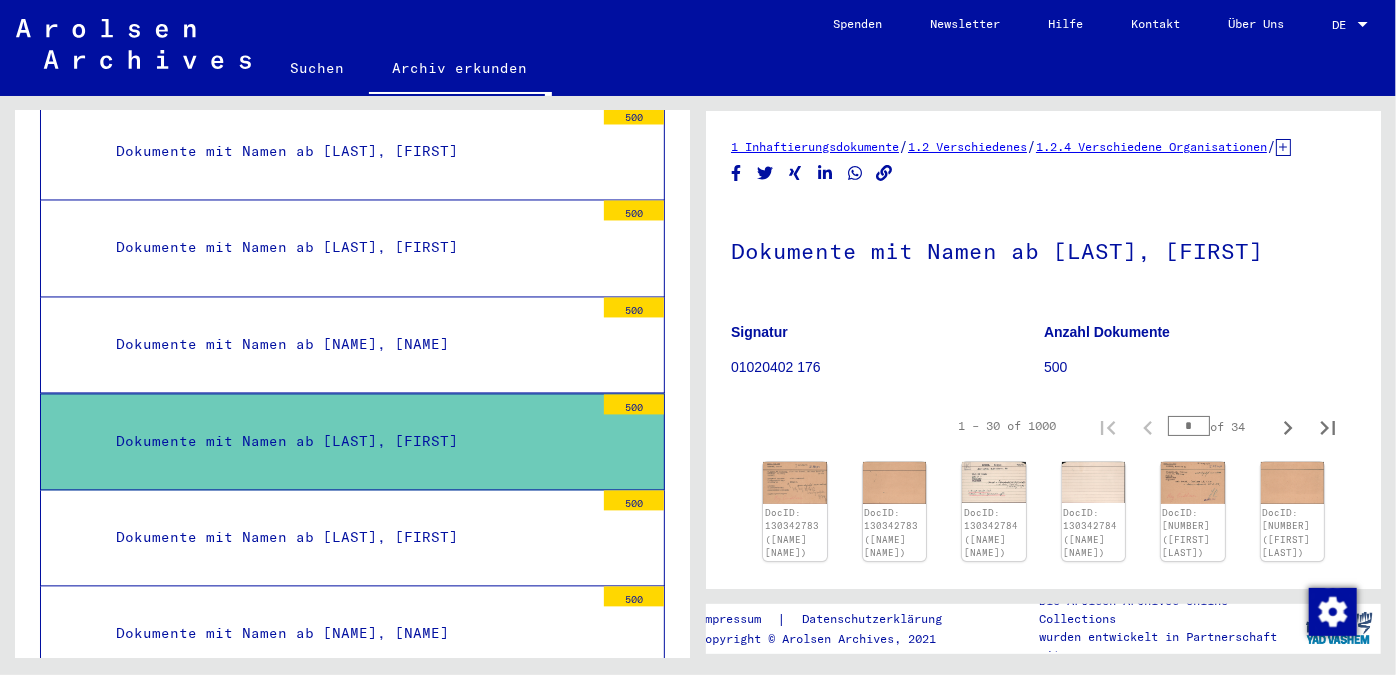 scroll, scrollTop: 15782, scrollLeft: 0, axis: vertical 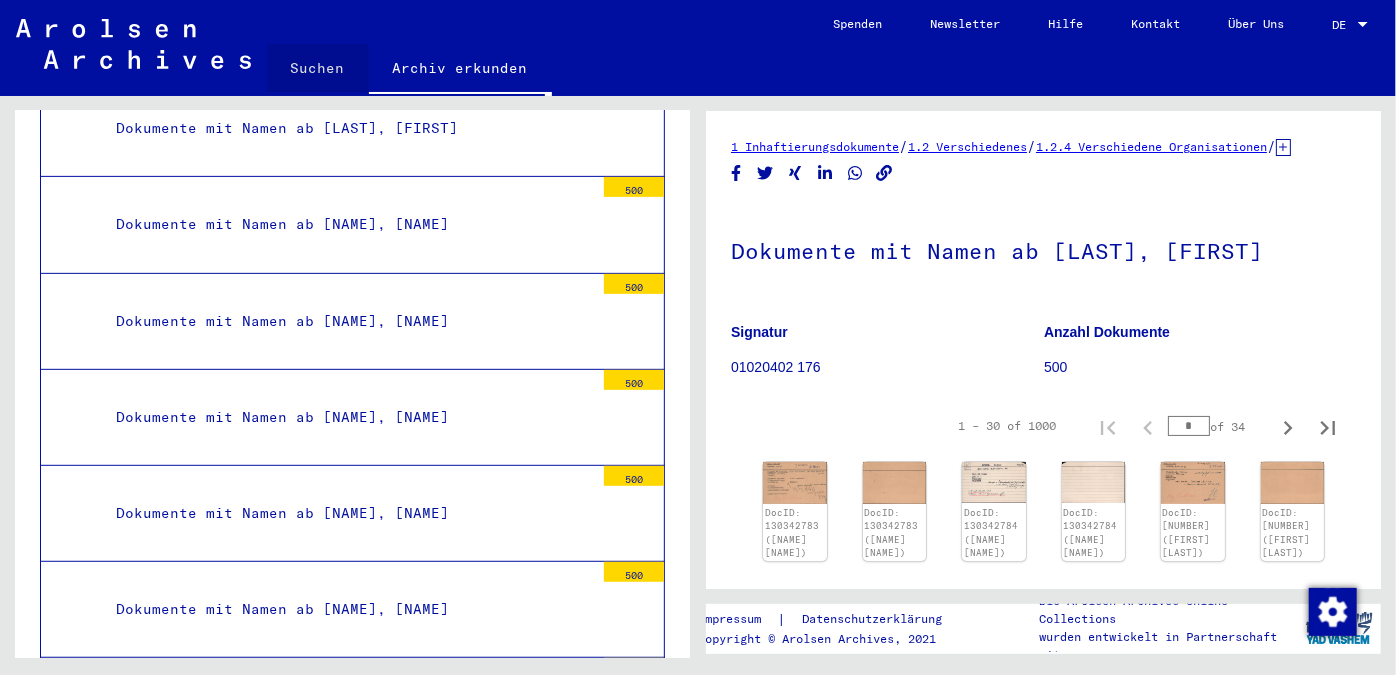click on "Suchen" 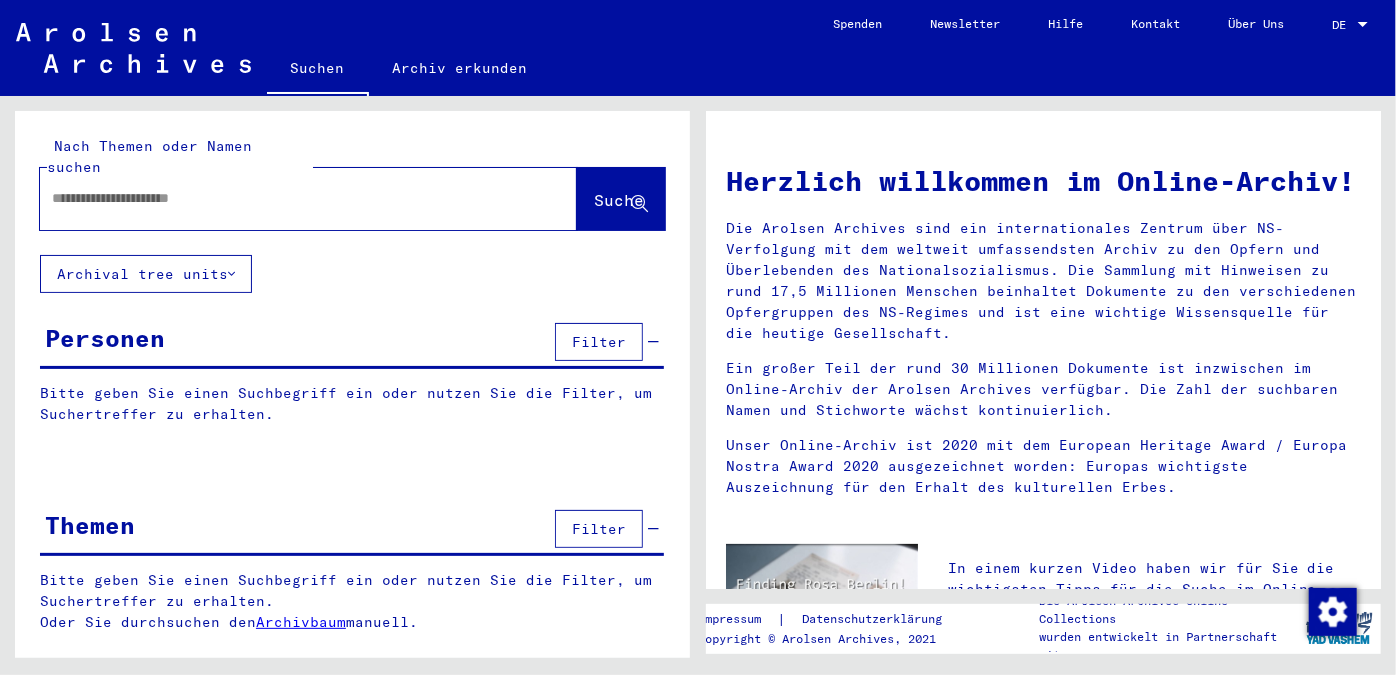 click at bounding box center [284, 198] 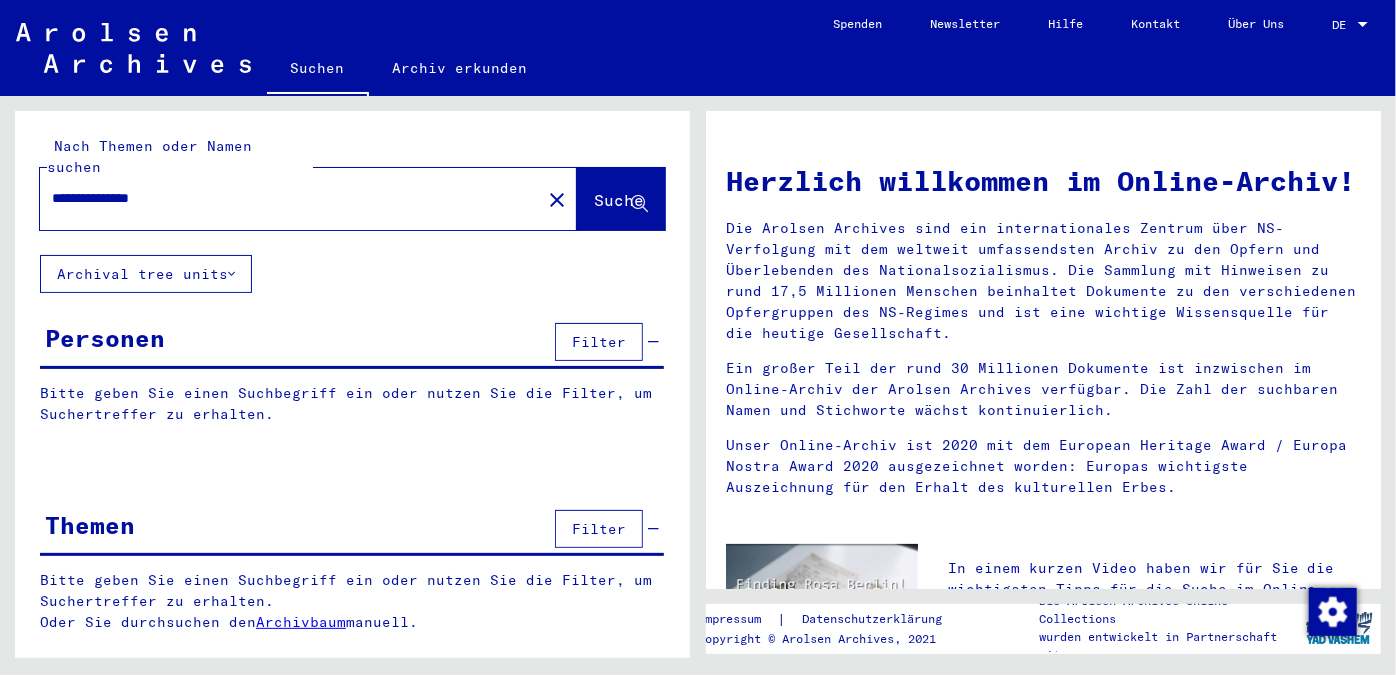 type on "**********" 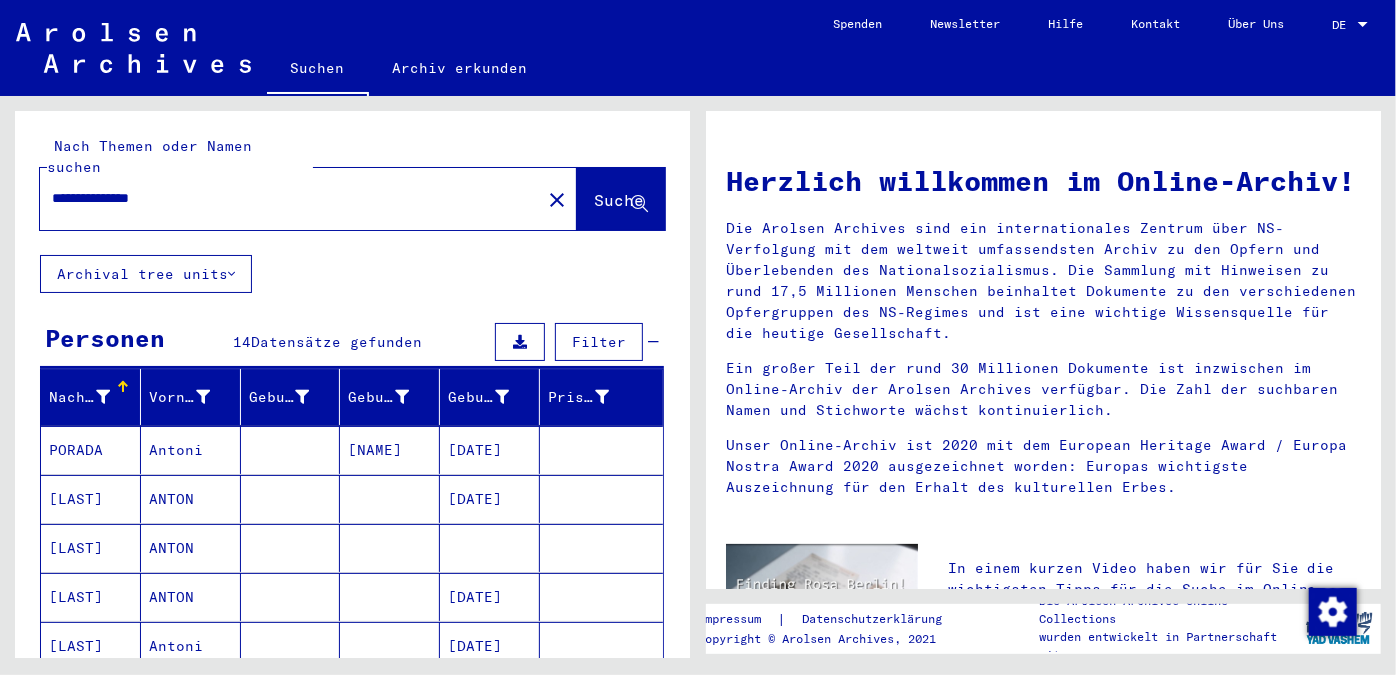 drag, startPoint x: 690, startPoint y: 160, endPoint x: 689, endPoint y: 247, distance: 87.005745 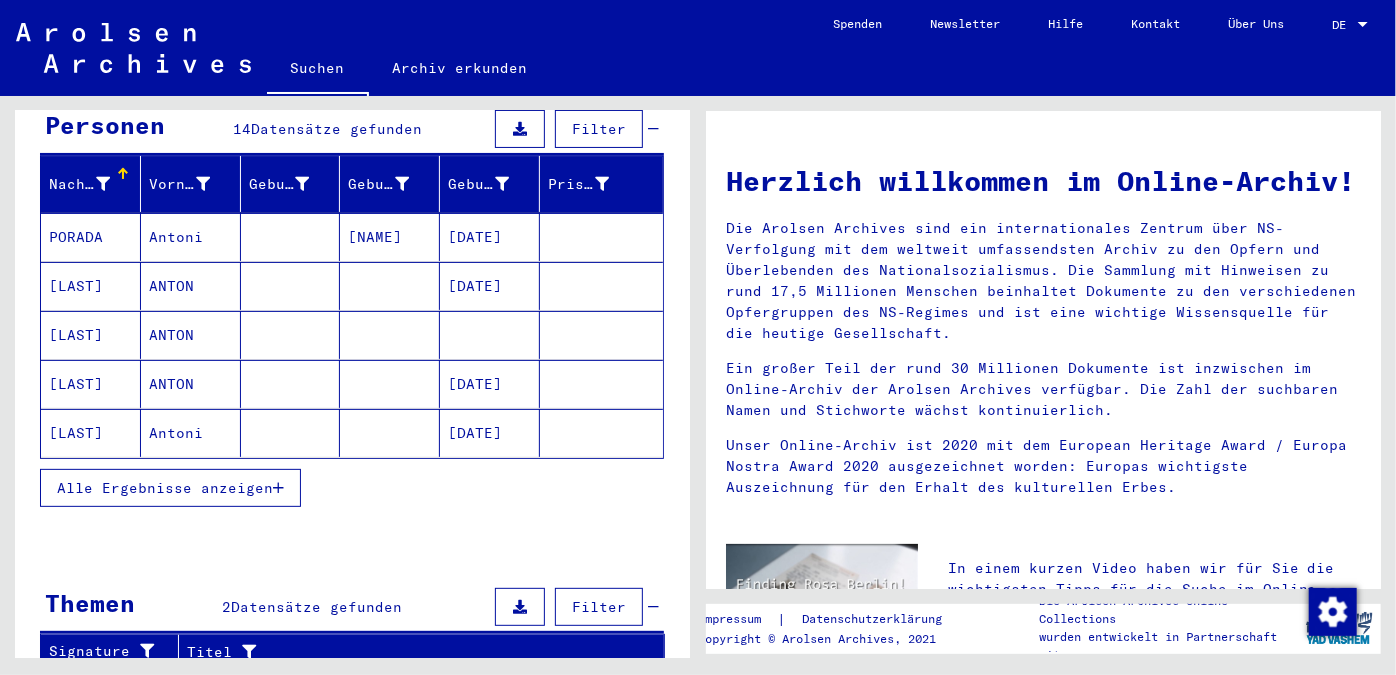 scroll, scrollTop: 184, scrollLeft: 0, axis: vertical 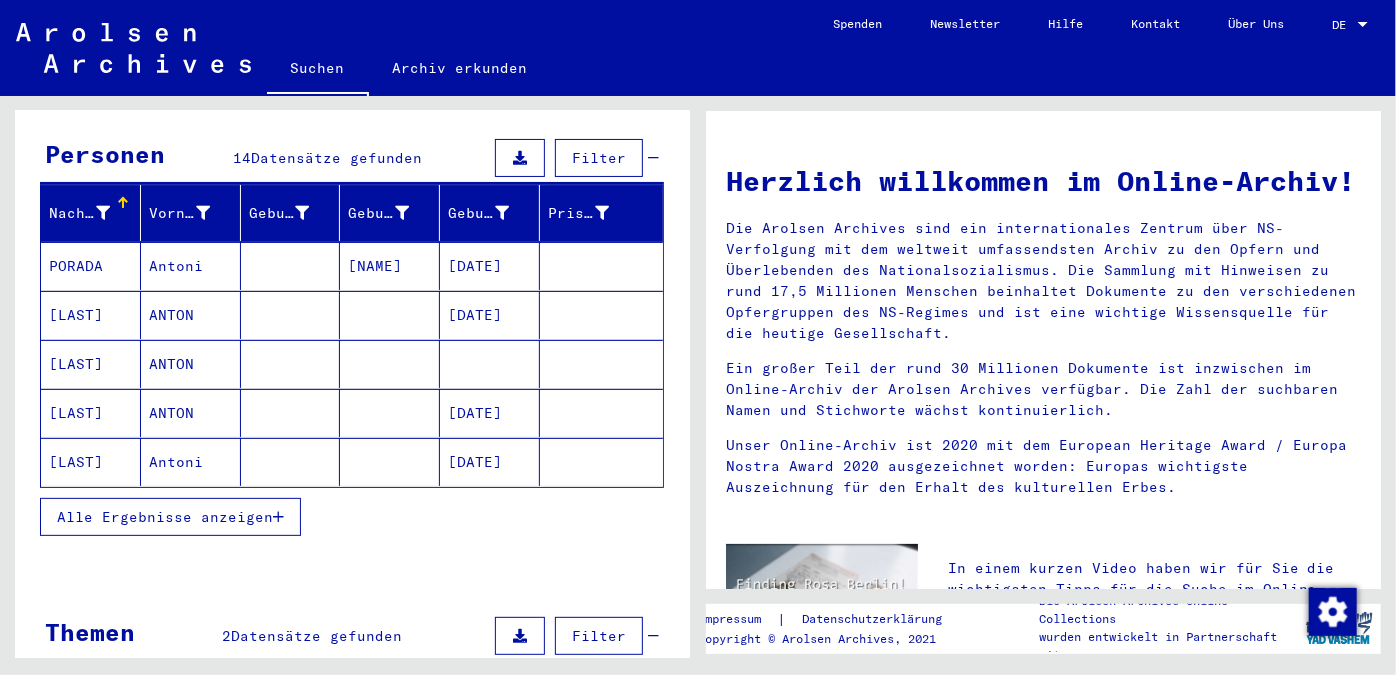 click on "Alle Ergebnisse anzeigen" at bounding box center [165, 517] 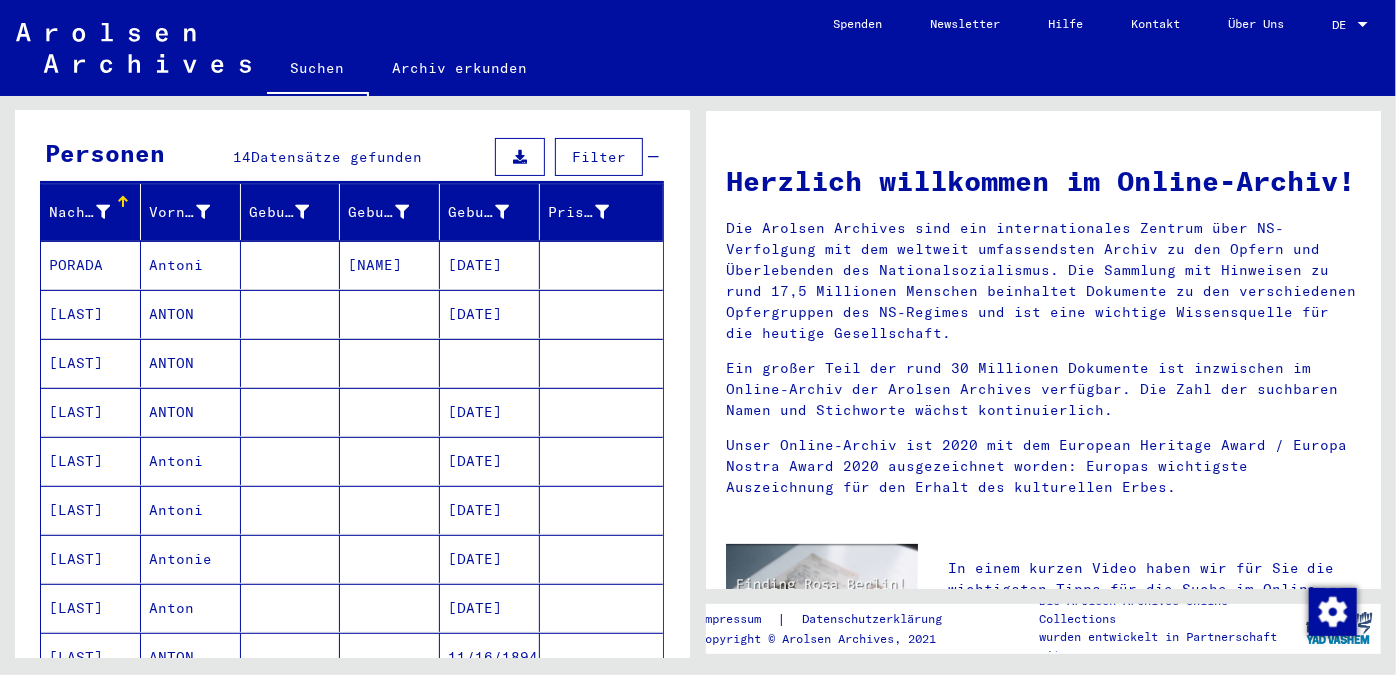scroll, scrollTop: 189, scrollLeft: 0, axis: vertical 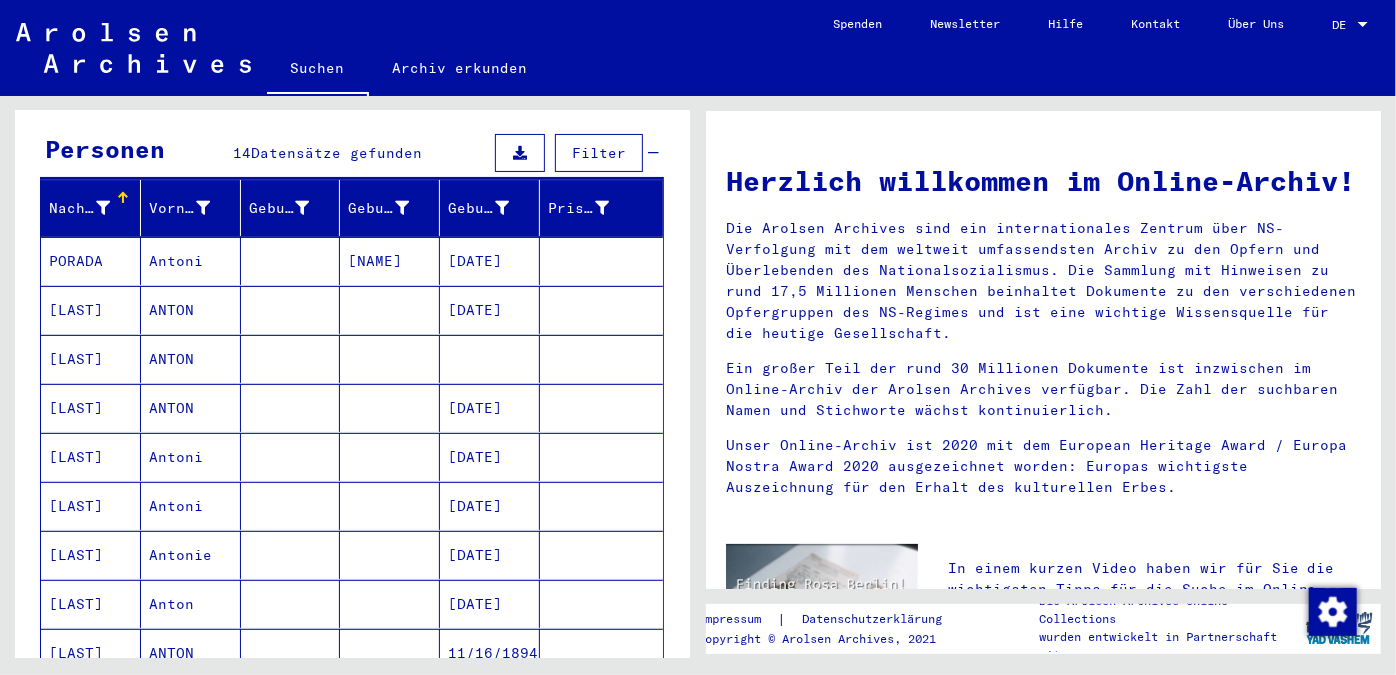 click on "[LAST]" at bounding box center [91, 408] 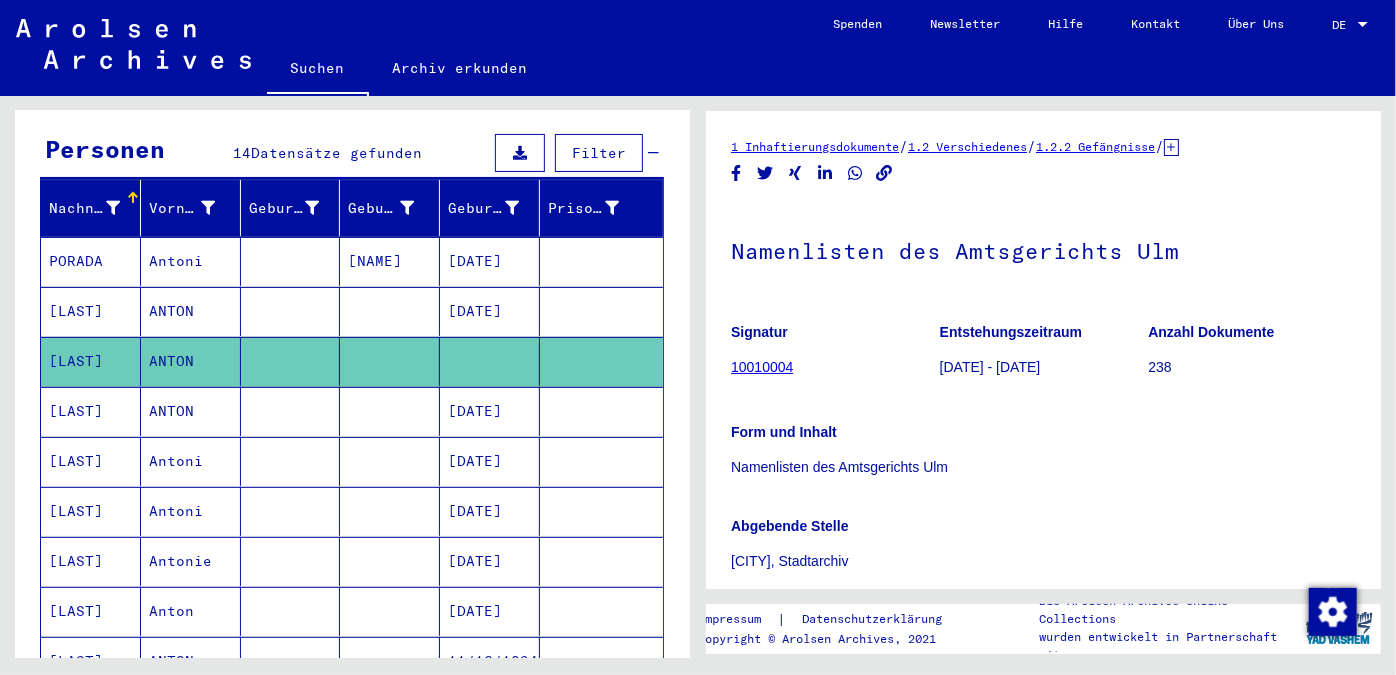 scroll, scrollTop: 0, scrollLeft: 0, axis: both 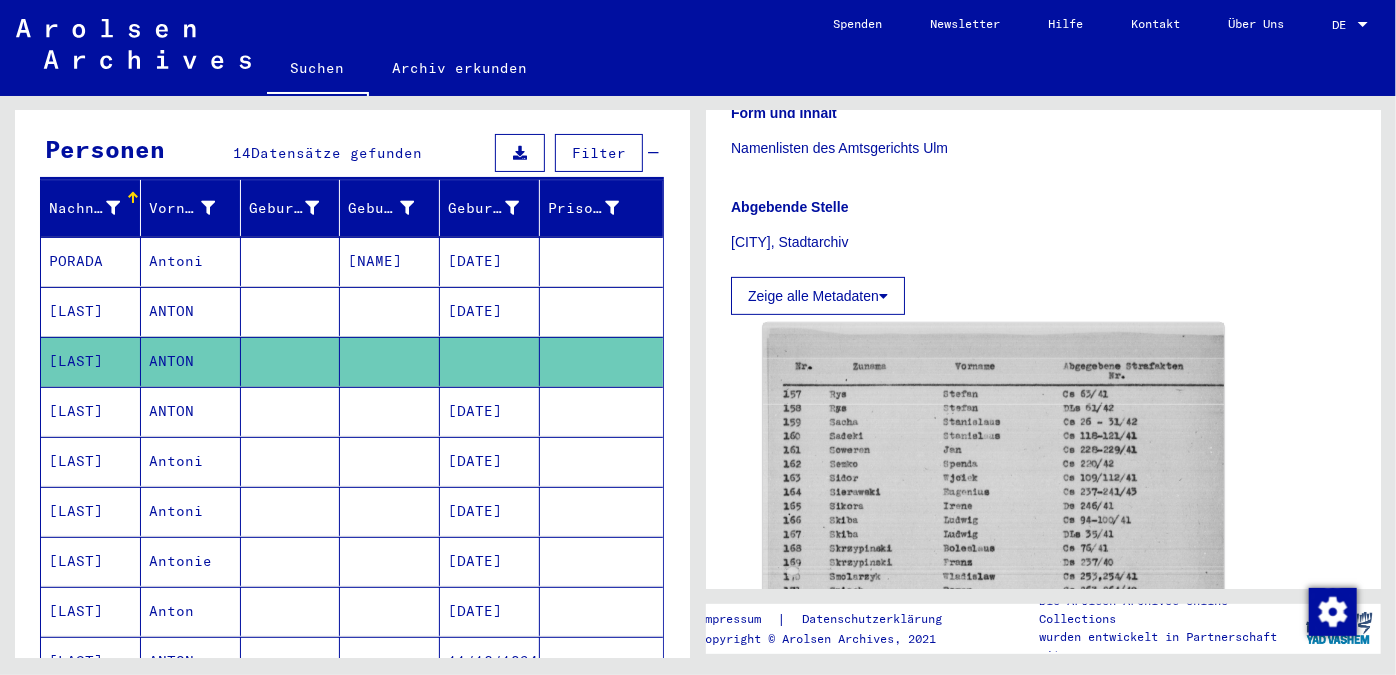 click on "[LAST]" at bounding box center (91, 561) 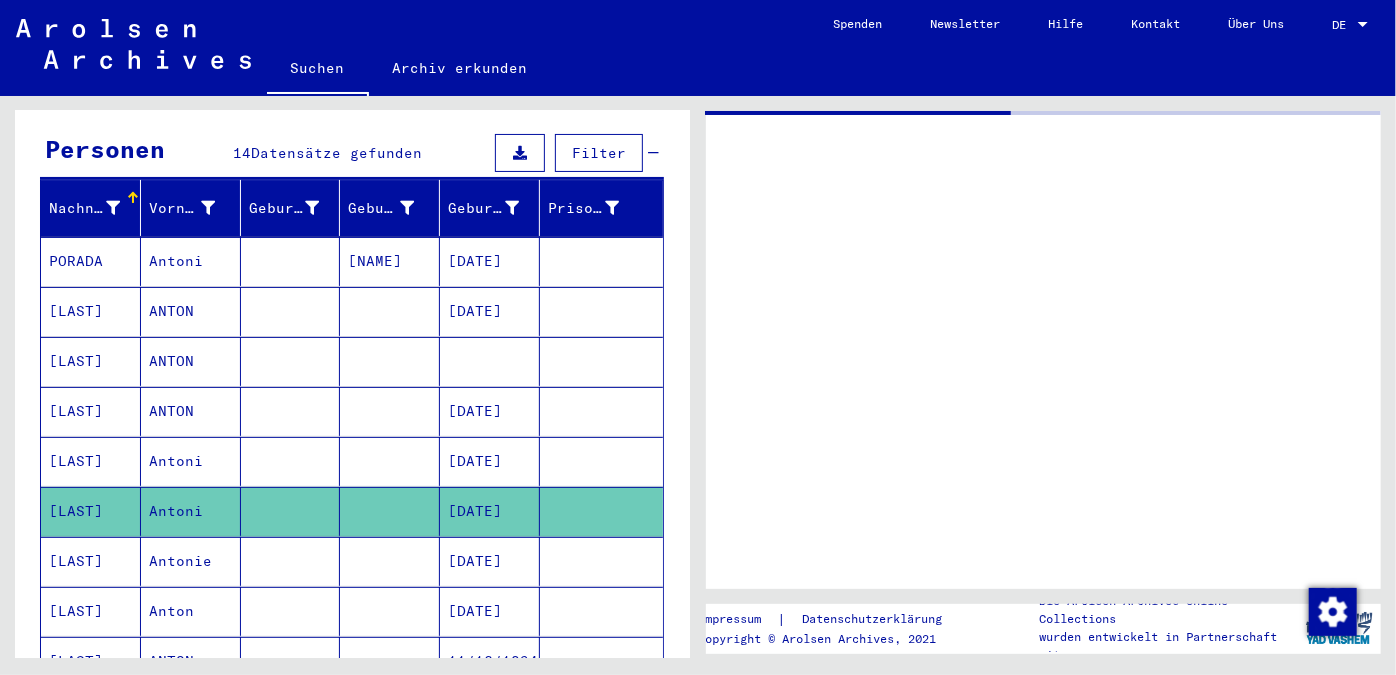 scroll, scrollTop: 0, scrollLeft: 0, axis: both 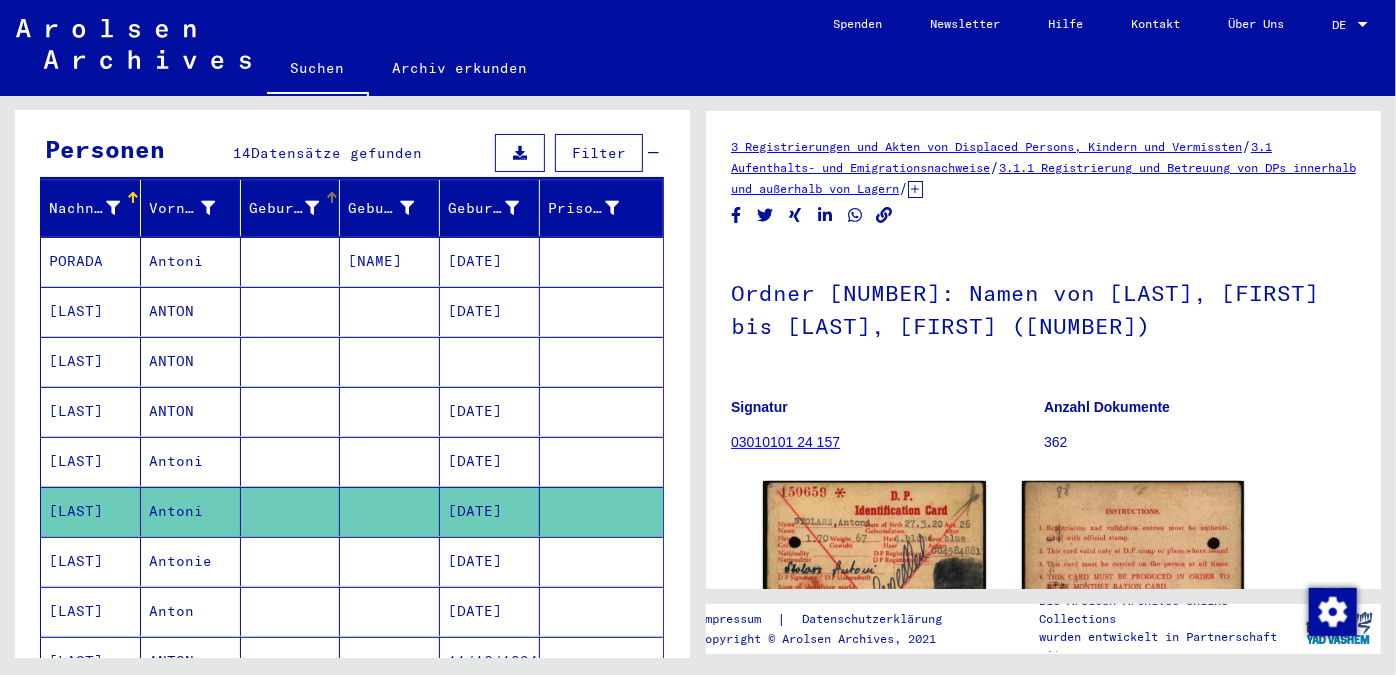 click at bounding box center (312, 208) 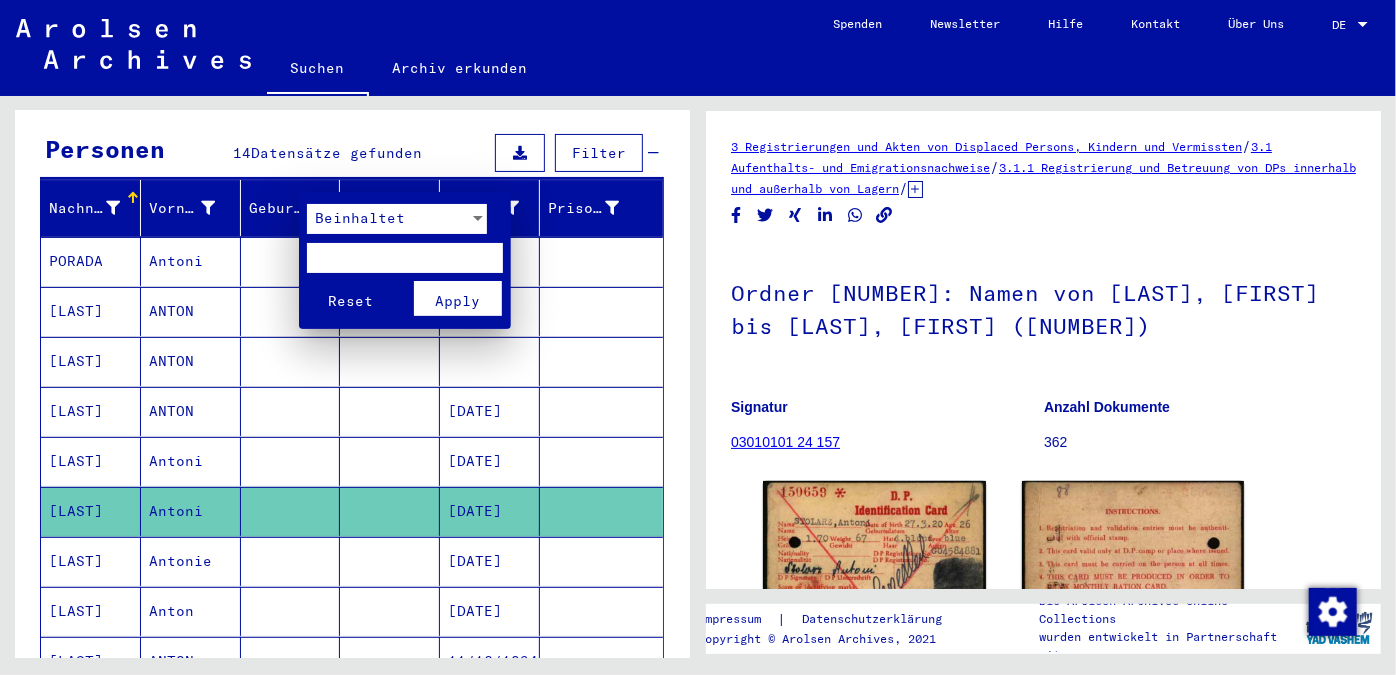 click at bounding box center (698, 337) 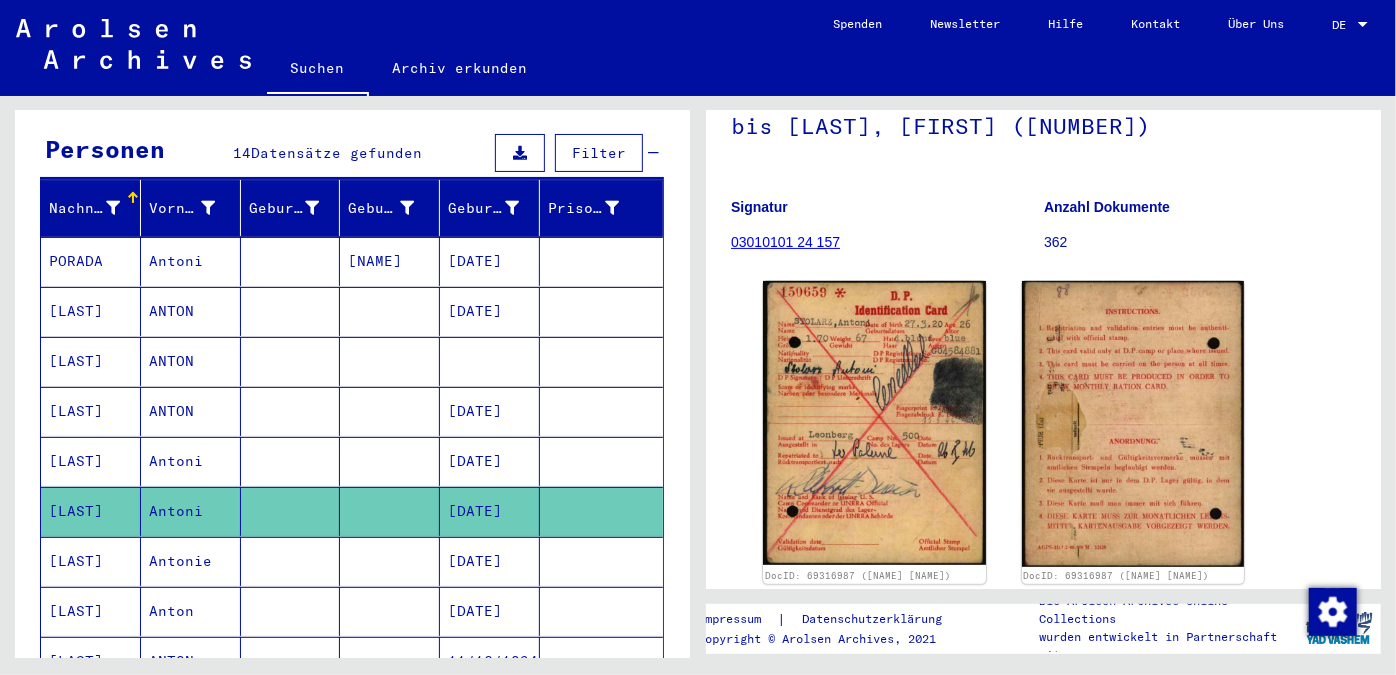 scroll, scrollTop: 233, scrollLeft: 0, axis: vertical 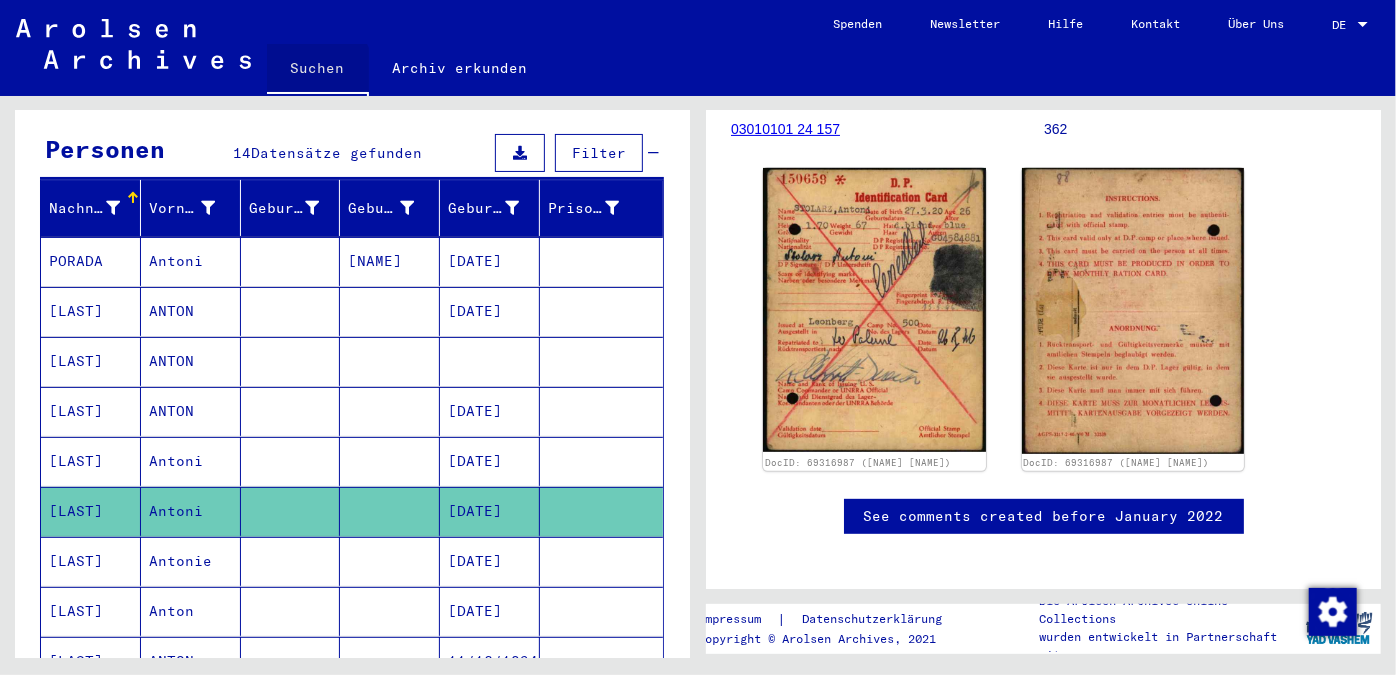 click on "Suchen" 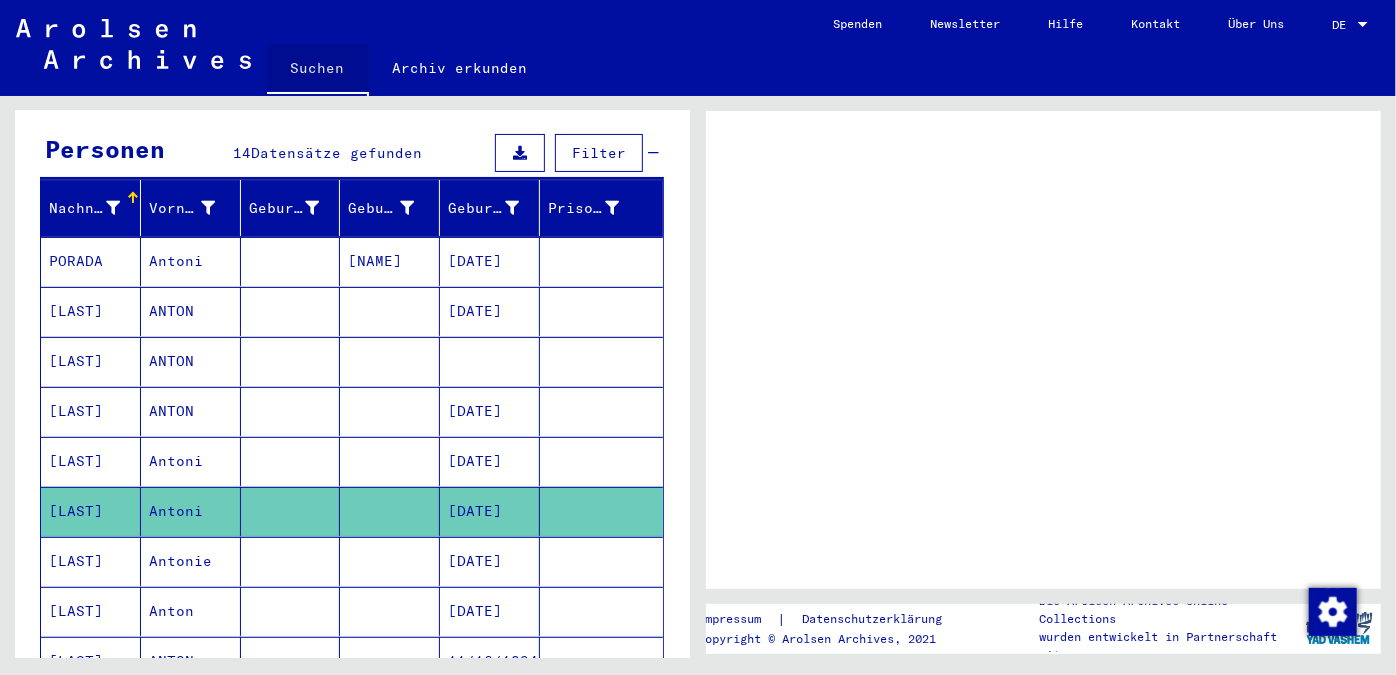 scroll, scrollTop: 0, scrollLeft: 0, axis: both 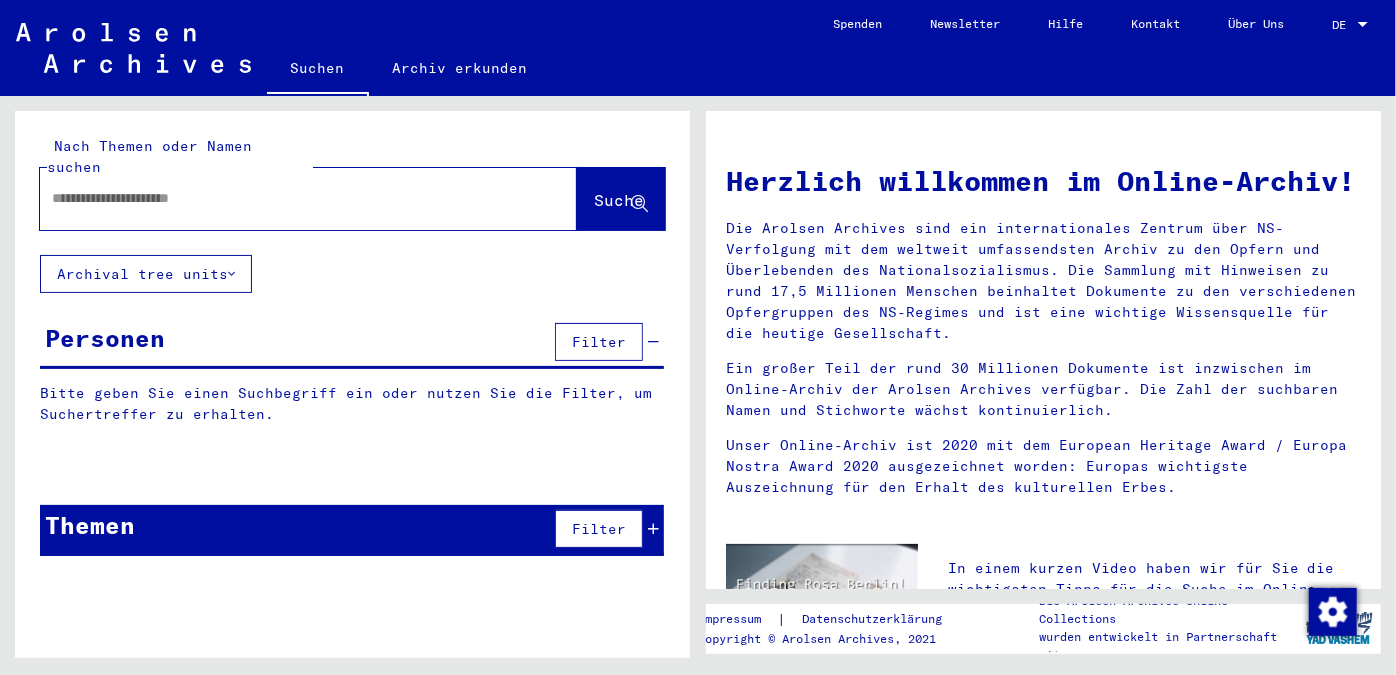 click at bounding box center (284, 198) 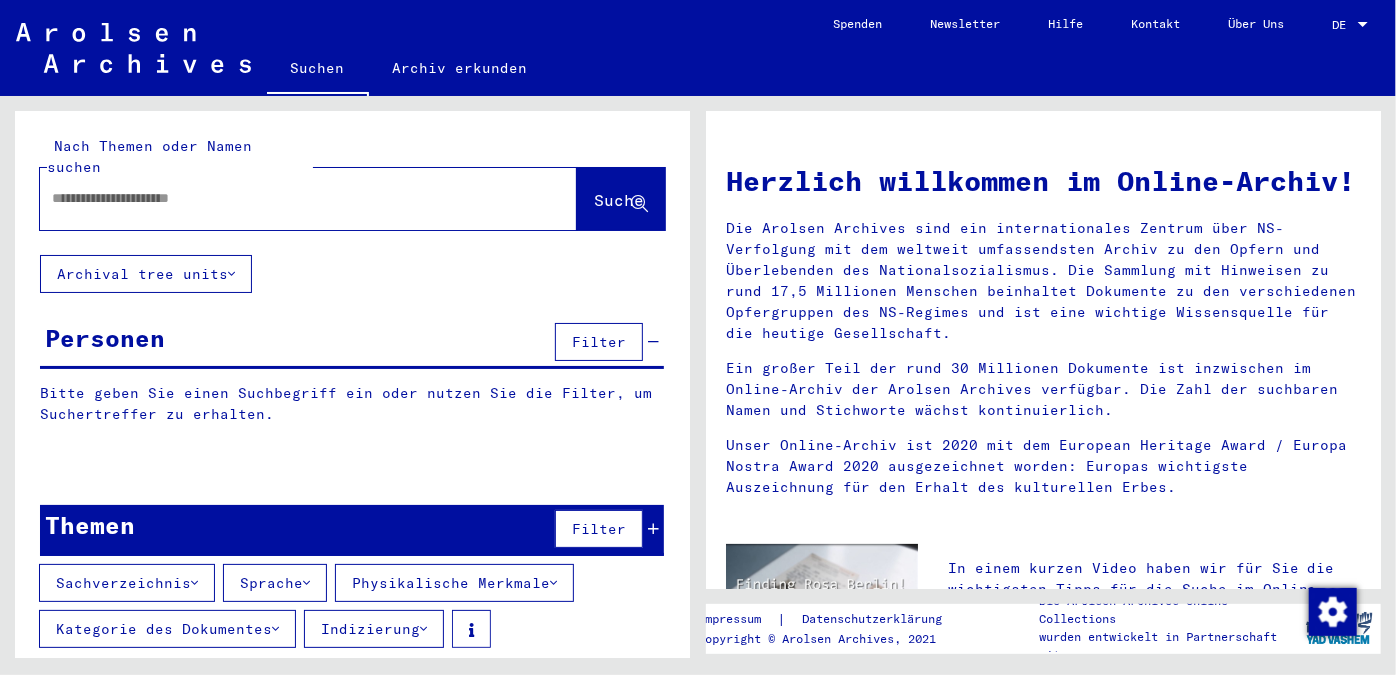 click at bounding box center (284, 198) 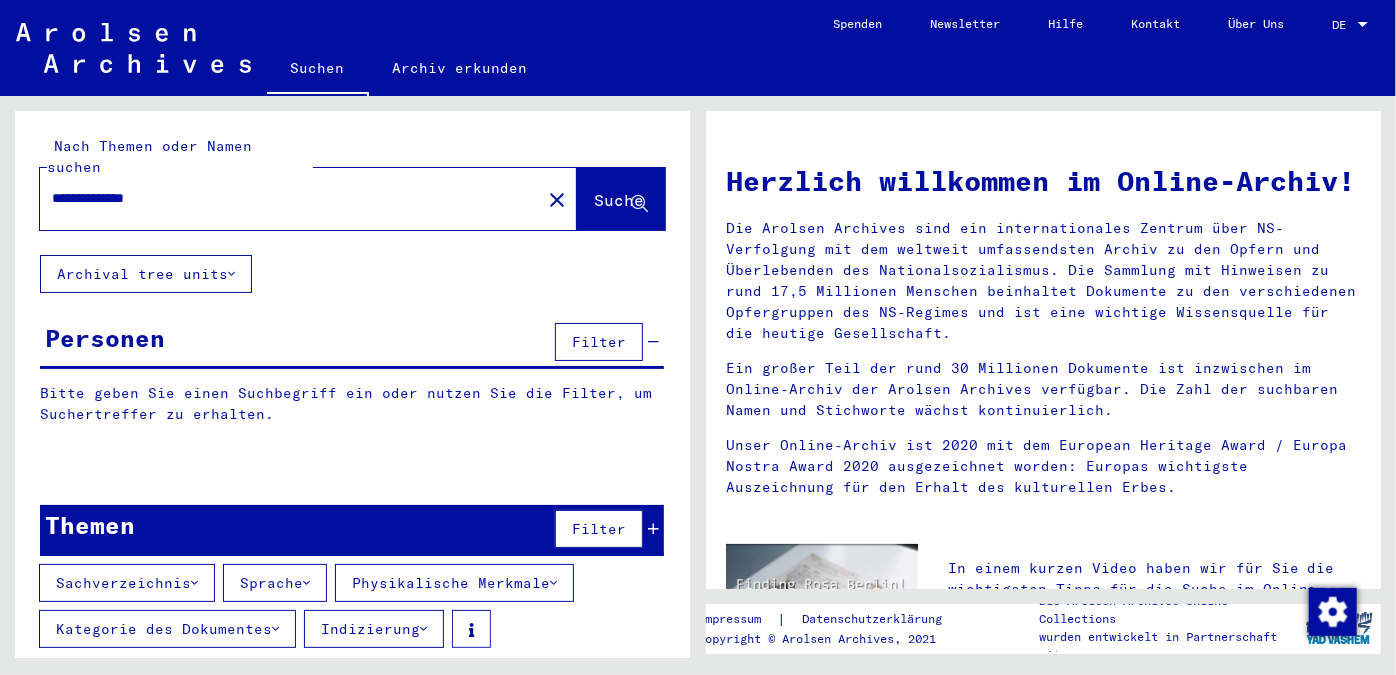 click 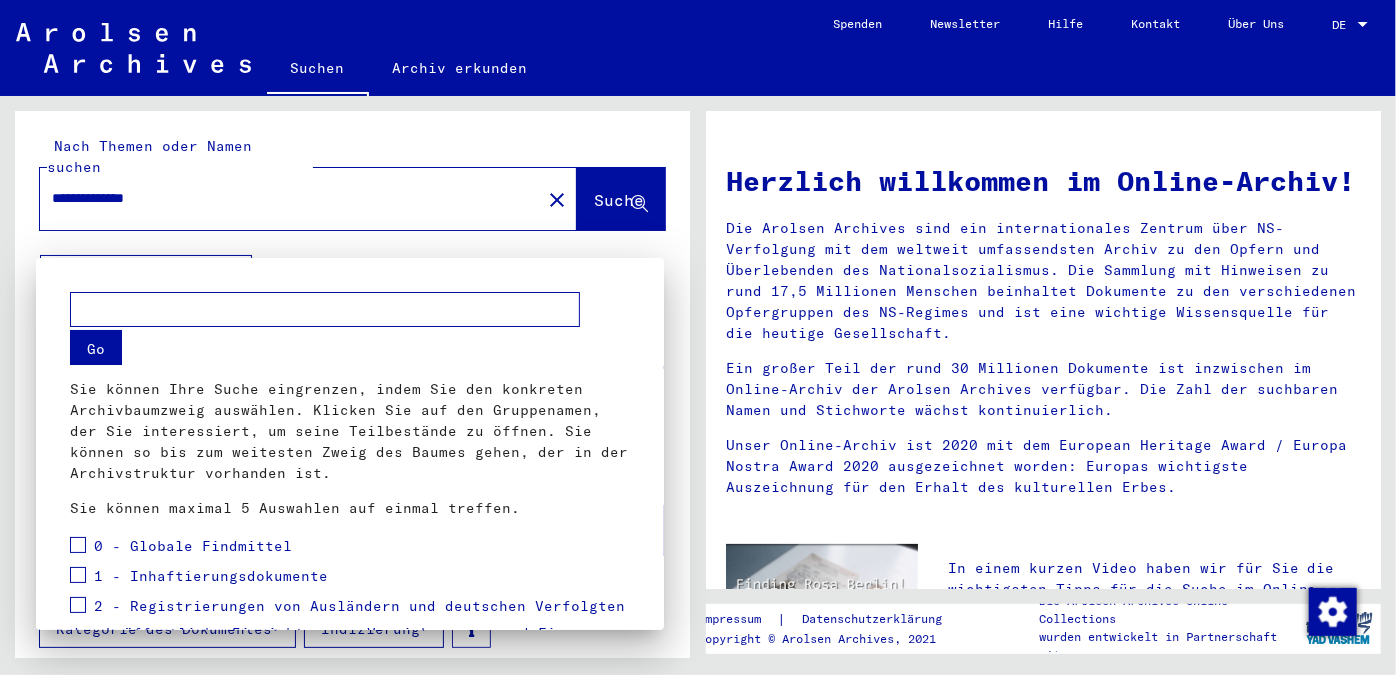 click at bounding box center (698, 337) 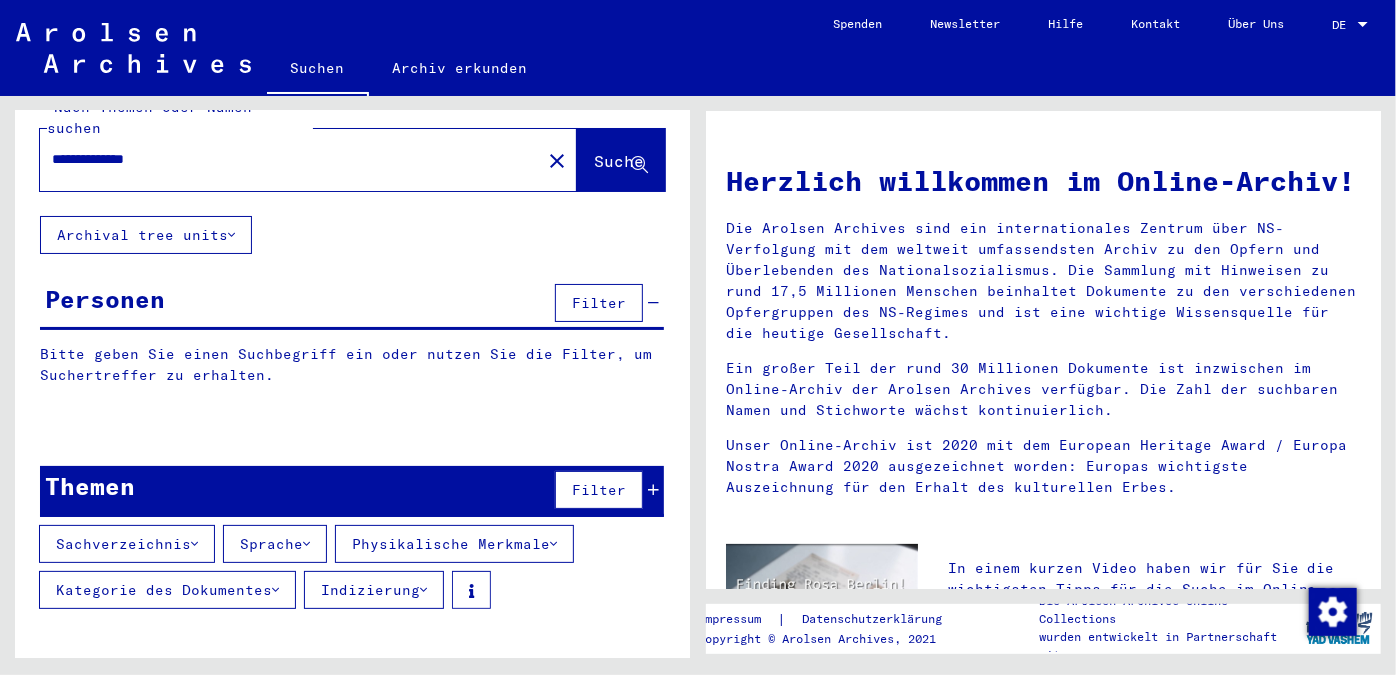 scroll, scrollTop: 49, scrollLeft: 0, axis: vertical 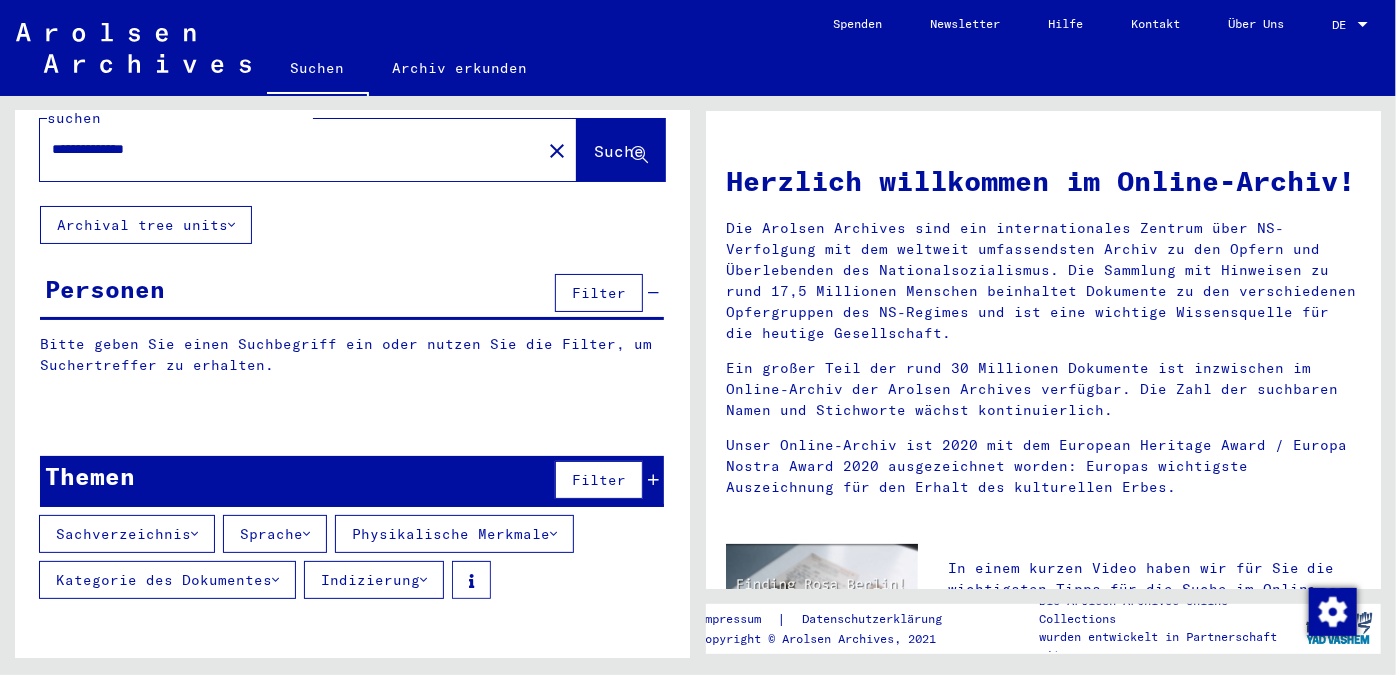 click on "Filter" at bounding box center [599, 293] 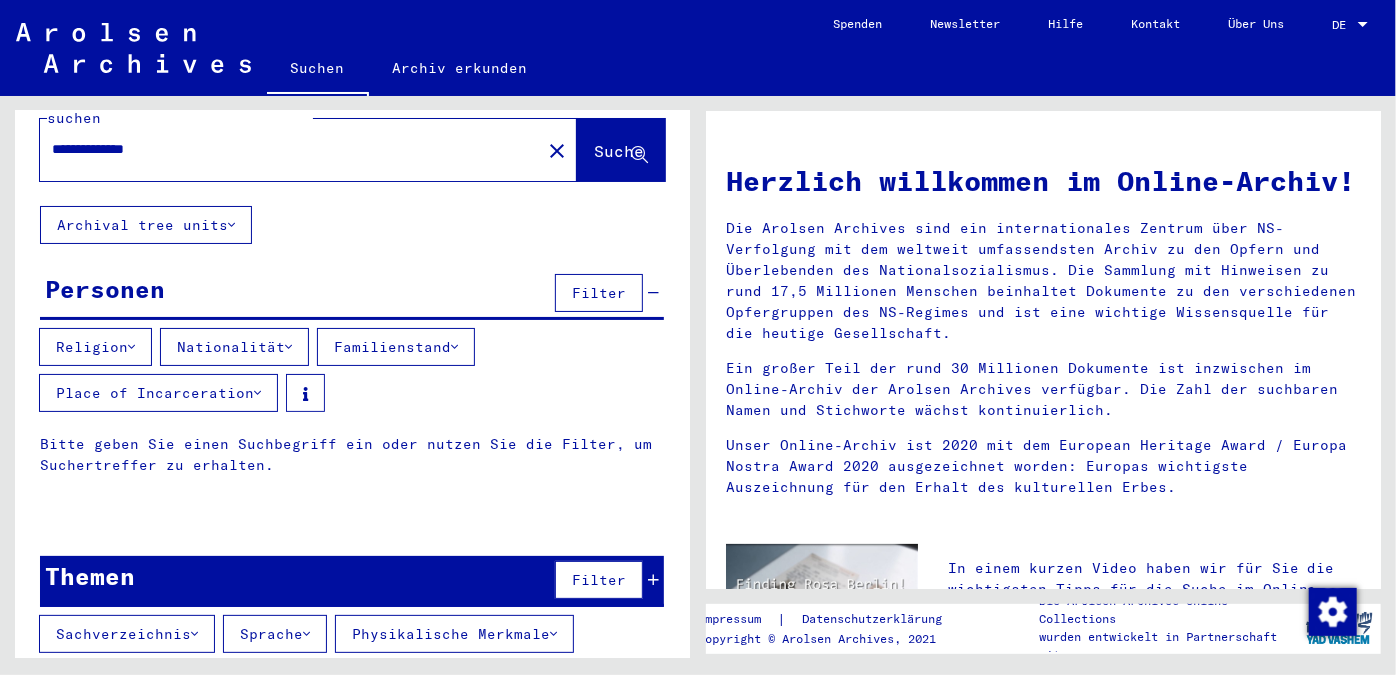 click at bounding box center (288, 347) 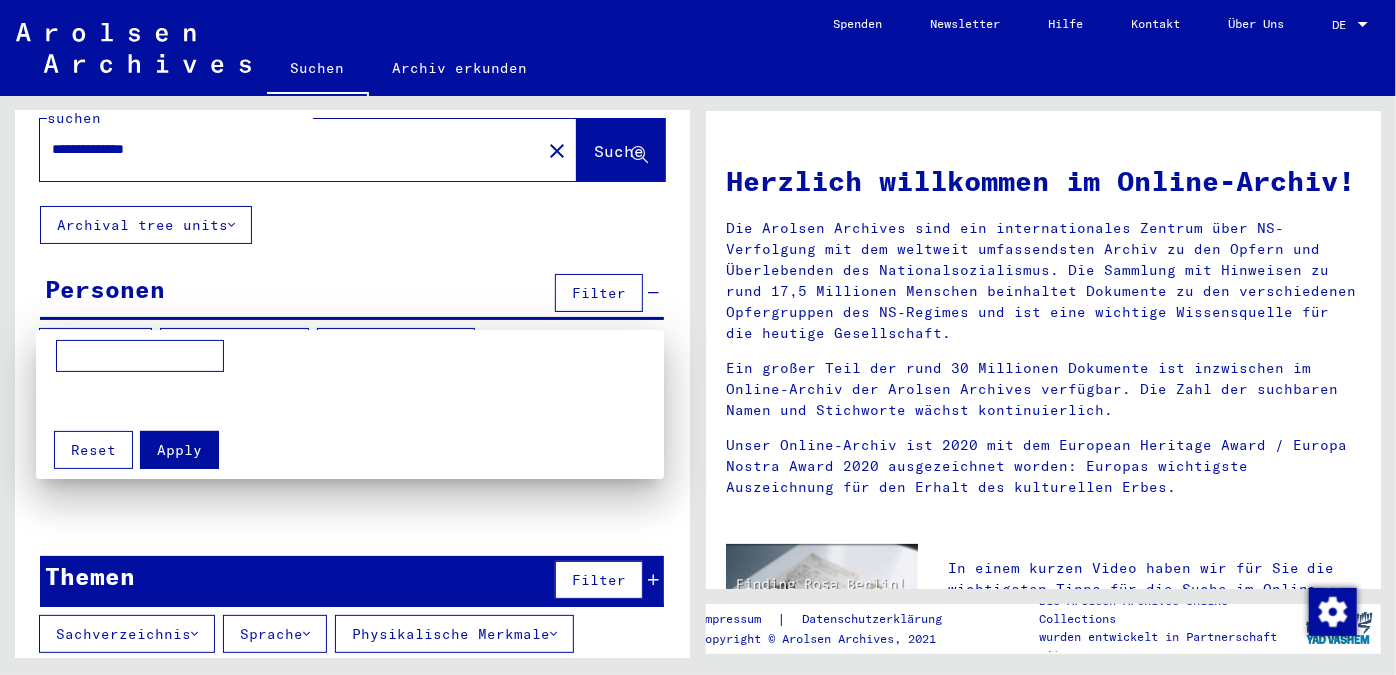 click at bounding box center [698, 337] 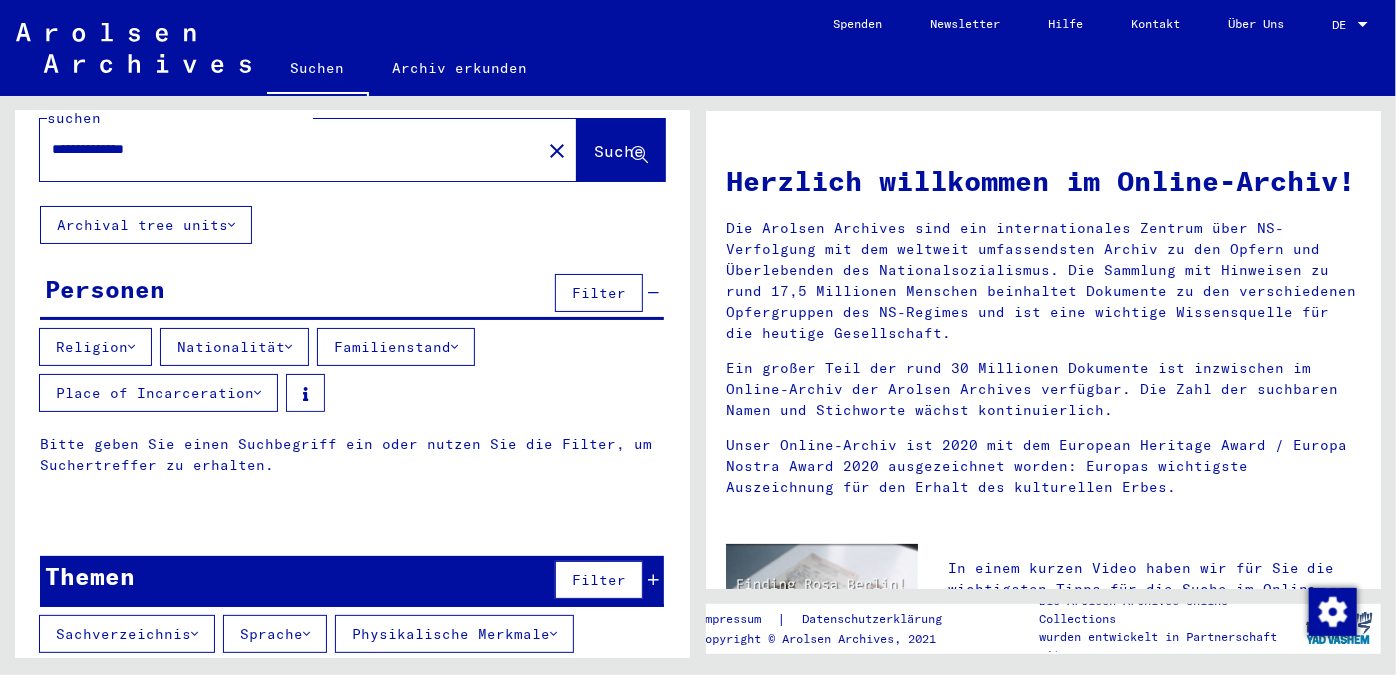 click on "Place of Incarceration" at bounding box center [158, 393] 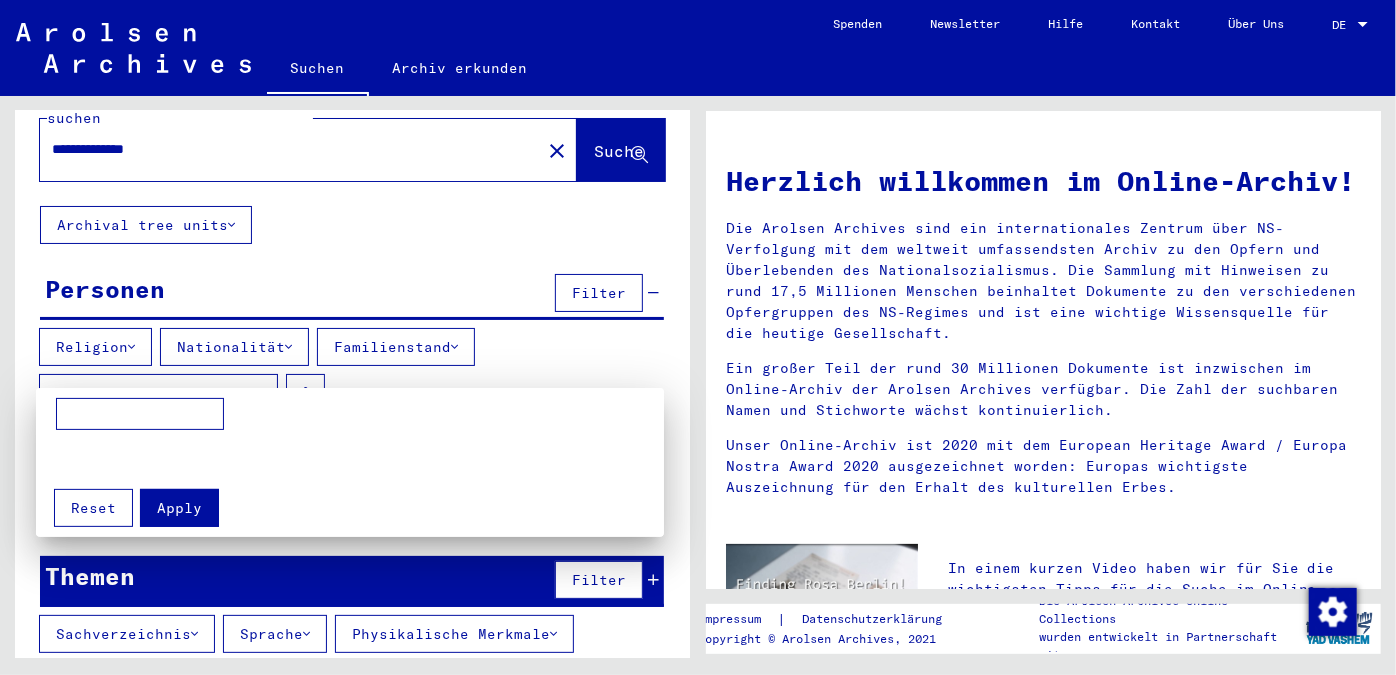 click at bounding box center [698, 337] 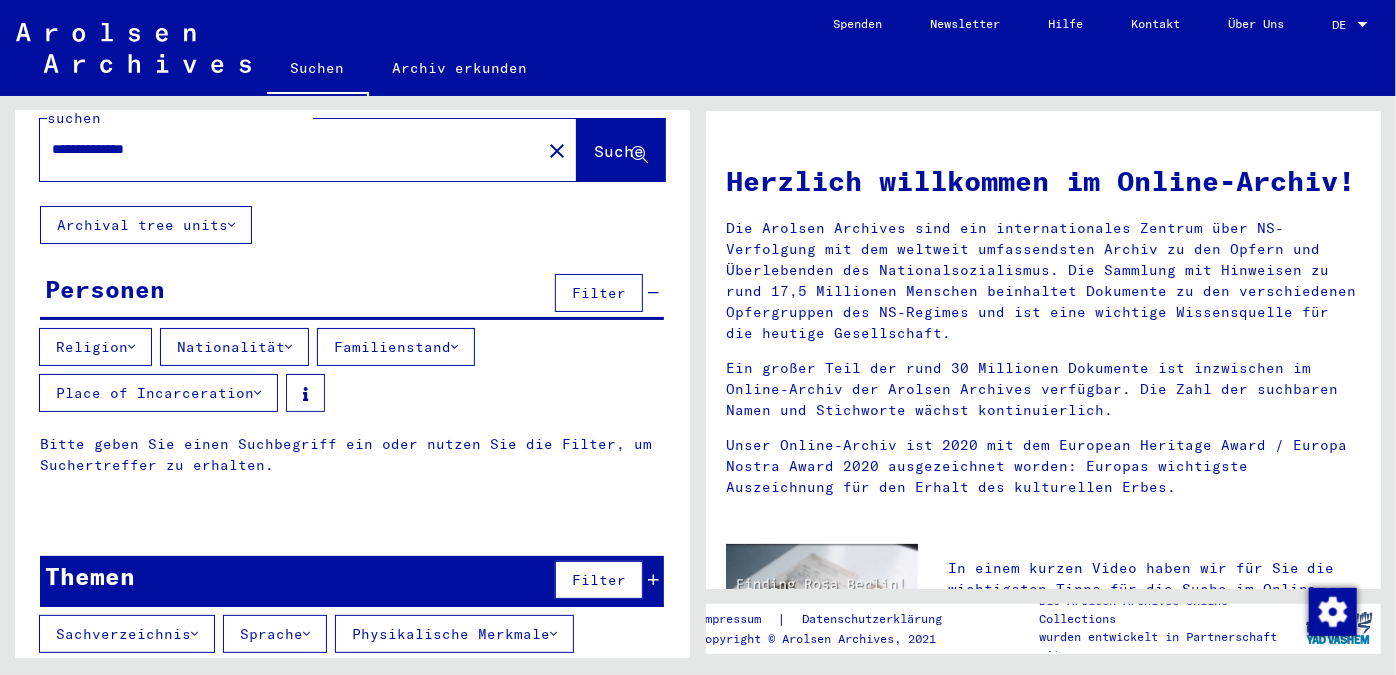 click on "**********" at bounding box center [284, 149] 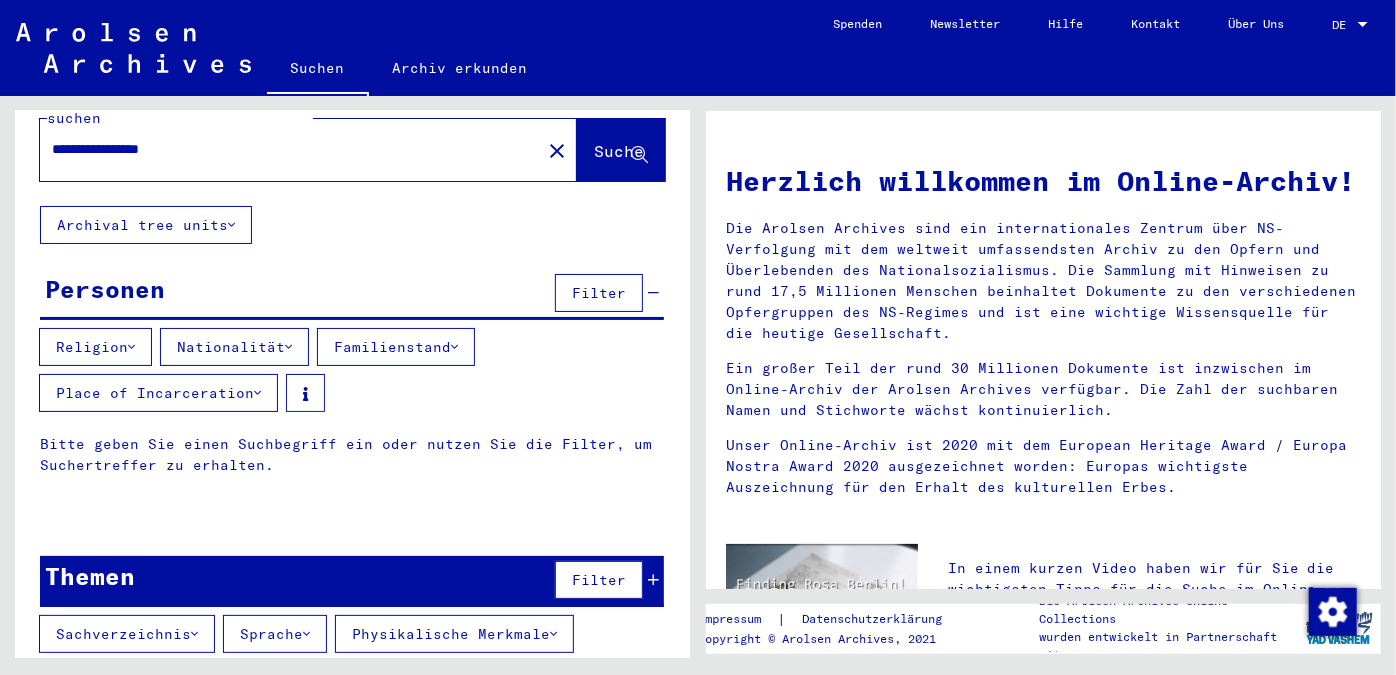 type on "**********" 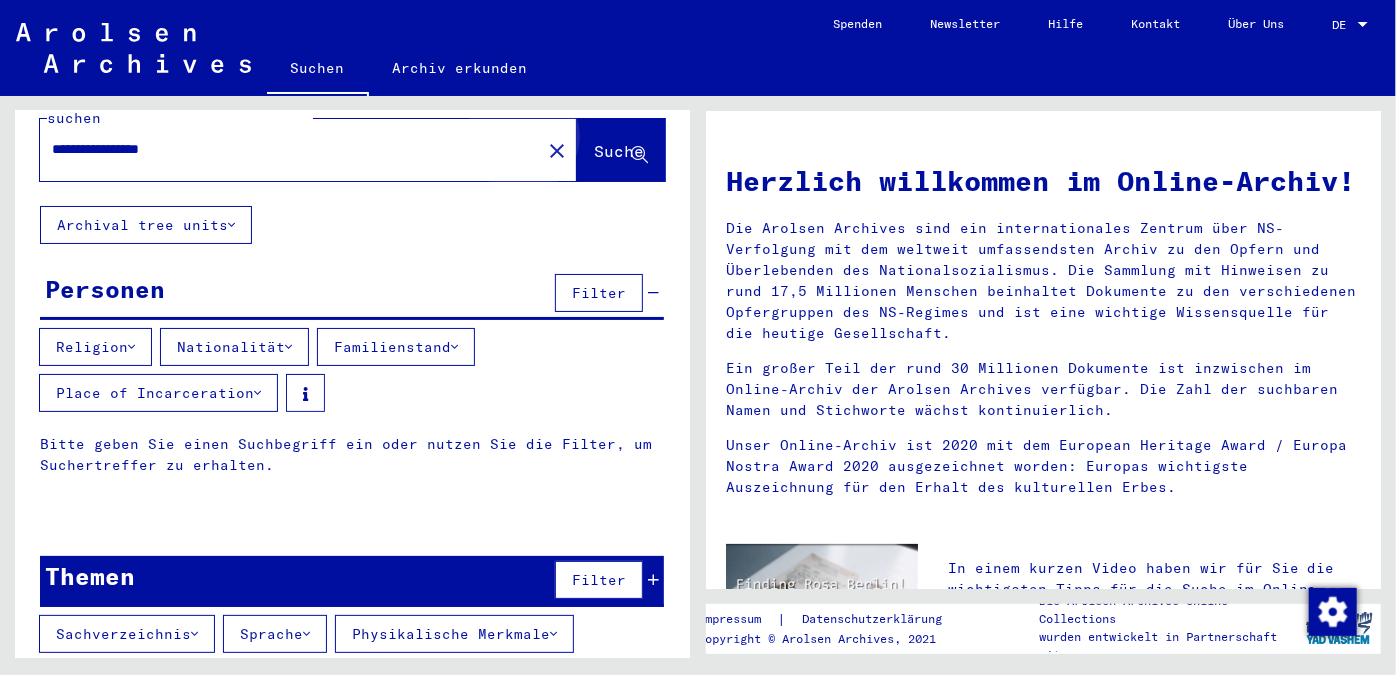 click on "Suche" 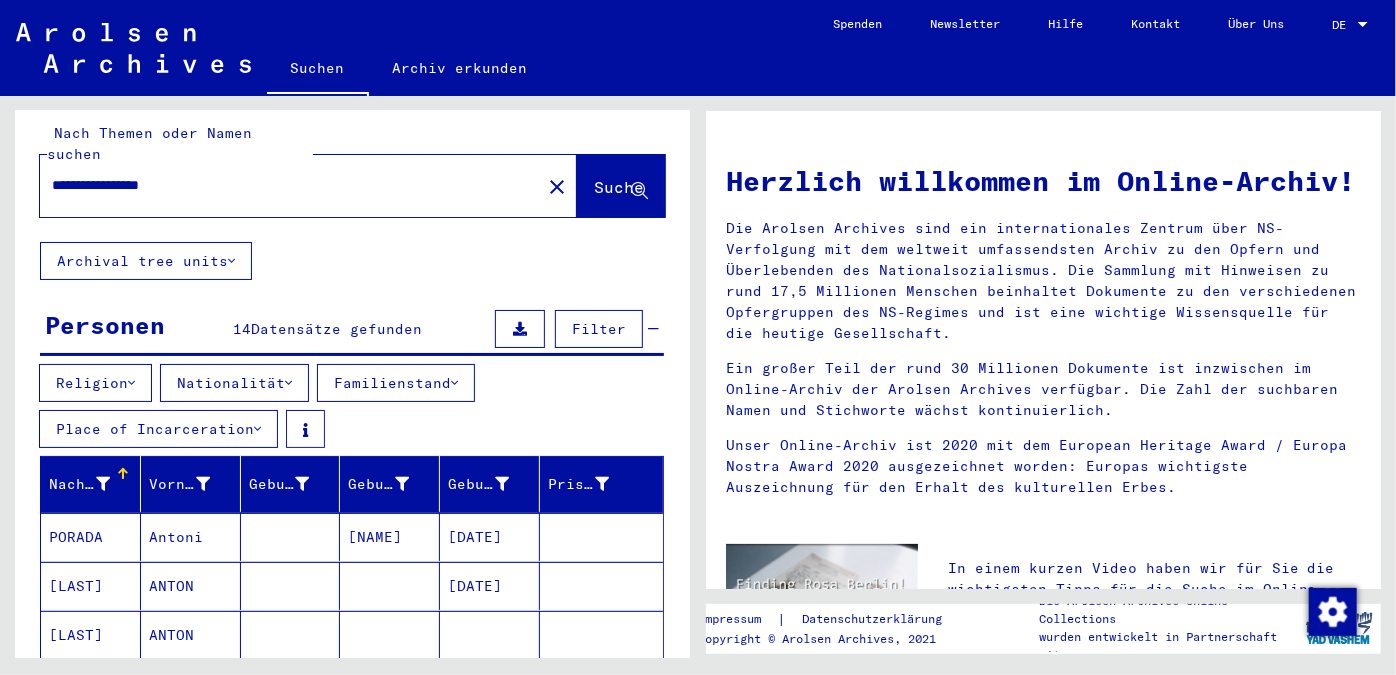 scroll, scrollTop: 49, scrollLeft: 0, axis: vertical 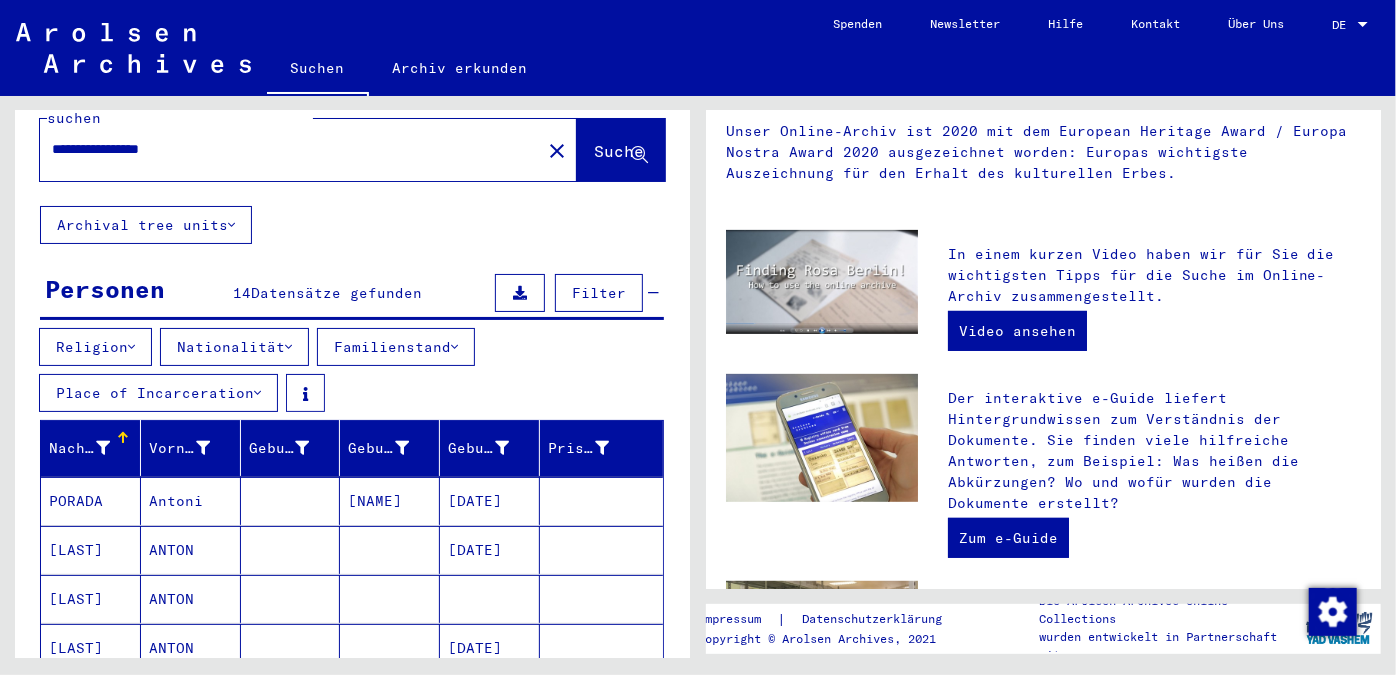 drag, startPoint x: 690, startPoint y: 310, endPoint x: 698, endPoint y: 457, distance: 147.21753 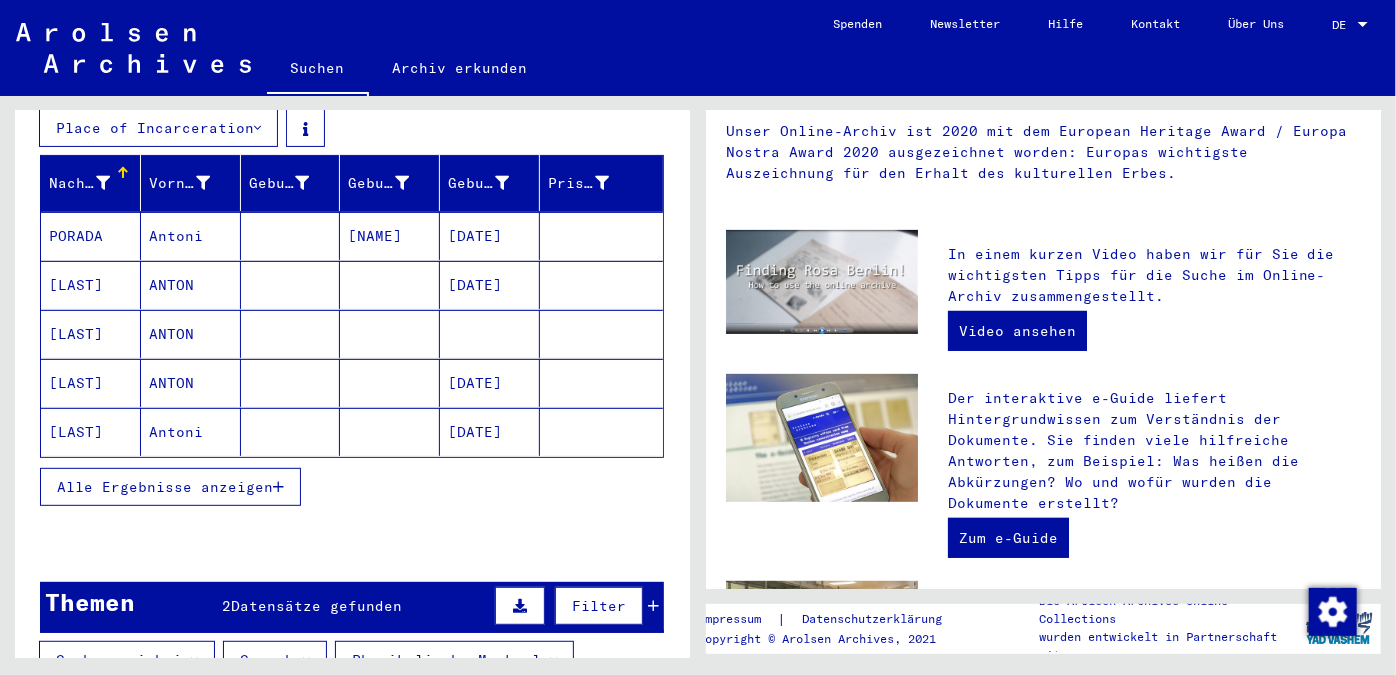 scroll, scrollTop: 319, scrollLeft: 0, axis: vertical 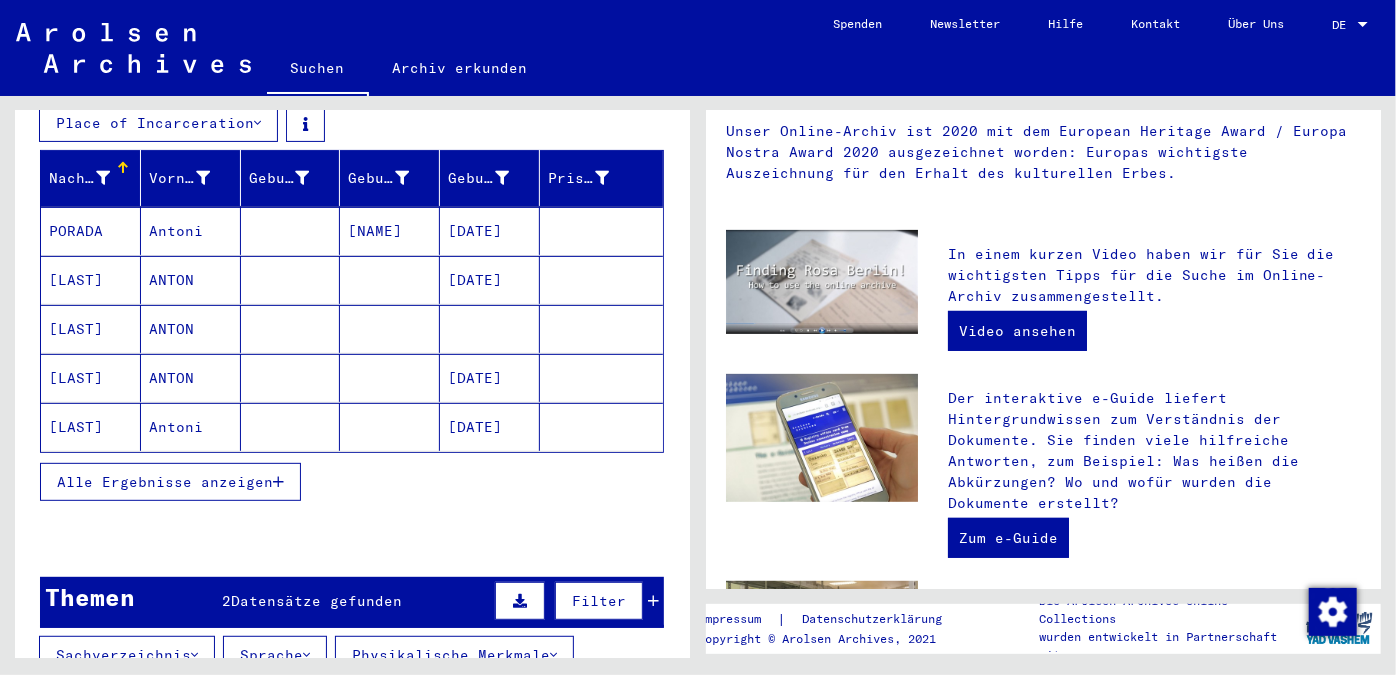 click on "Alle Ergebnisse anzeigen" at bounding box center [165, 482] 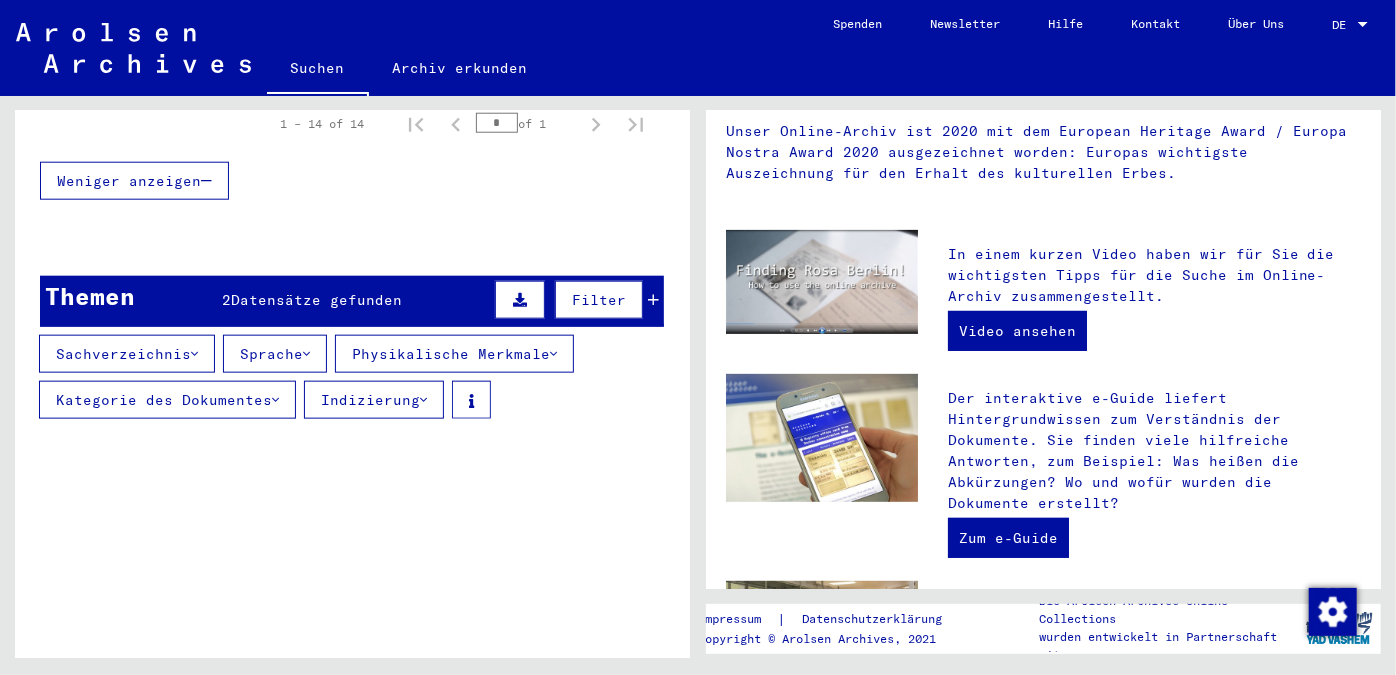 scroll, scrollTop: 0, scrollLeft: 0, axis: both 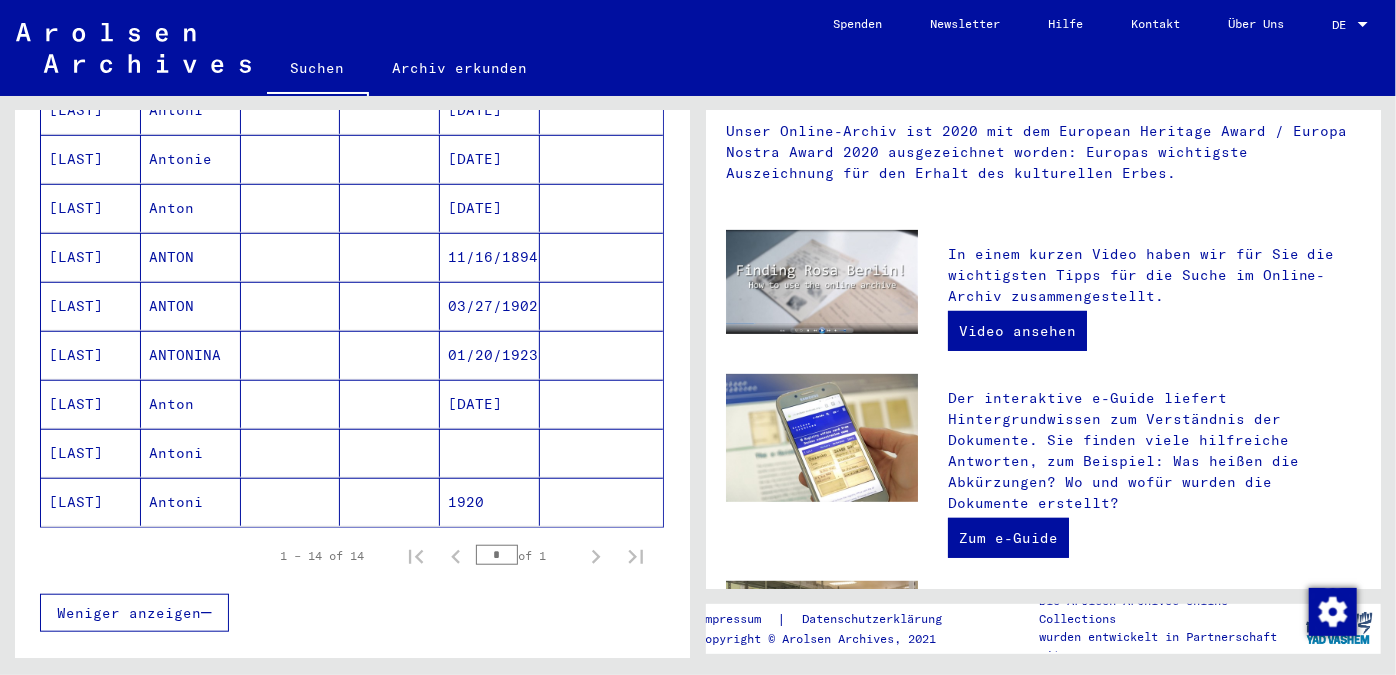 click on "Antoni" at bounding box center (191, 502) 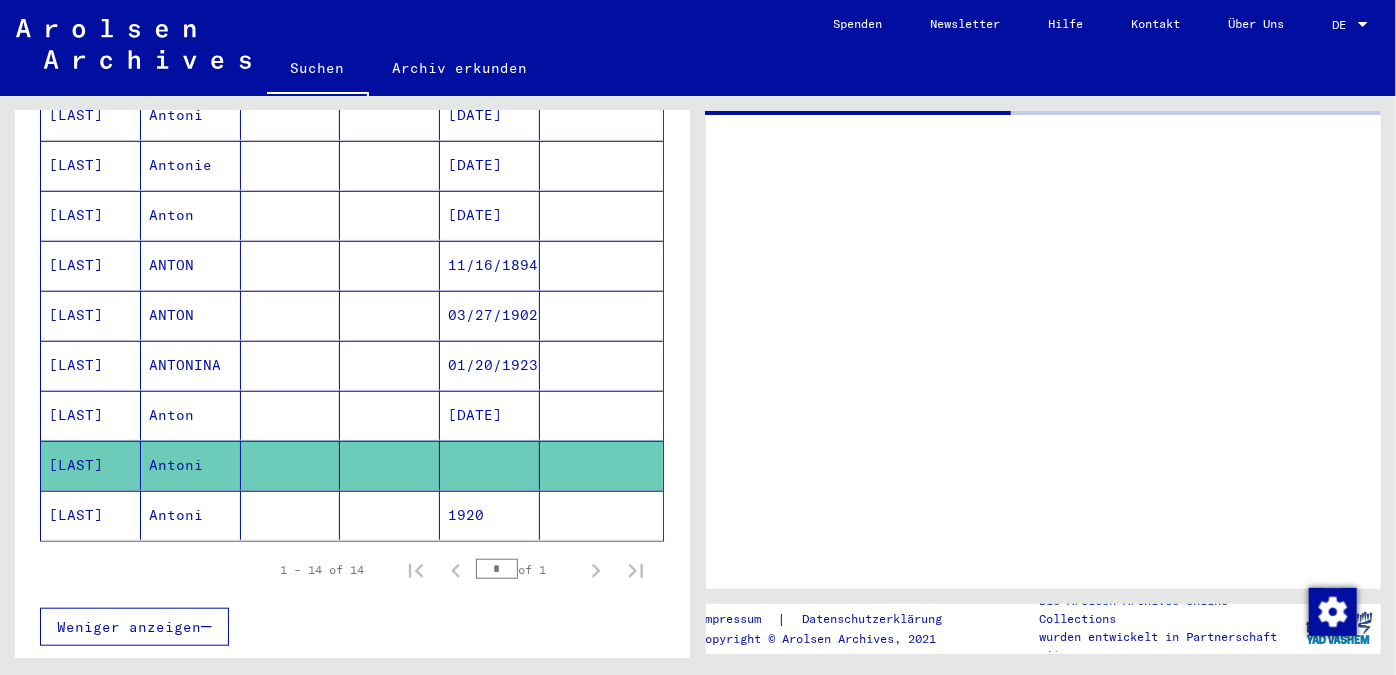 scroll, scrollTop: 0, scrollLeft: 0, axis: both 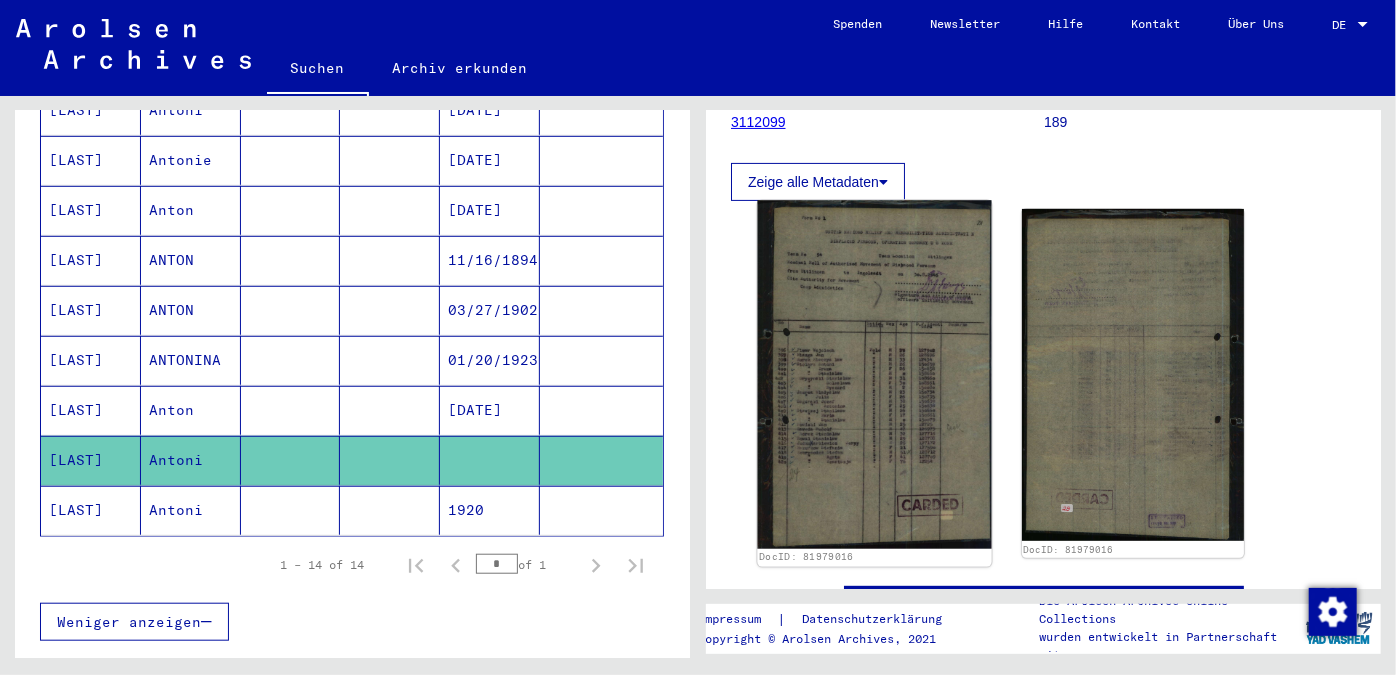 click 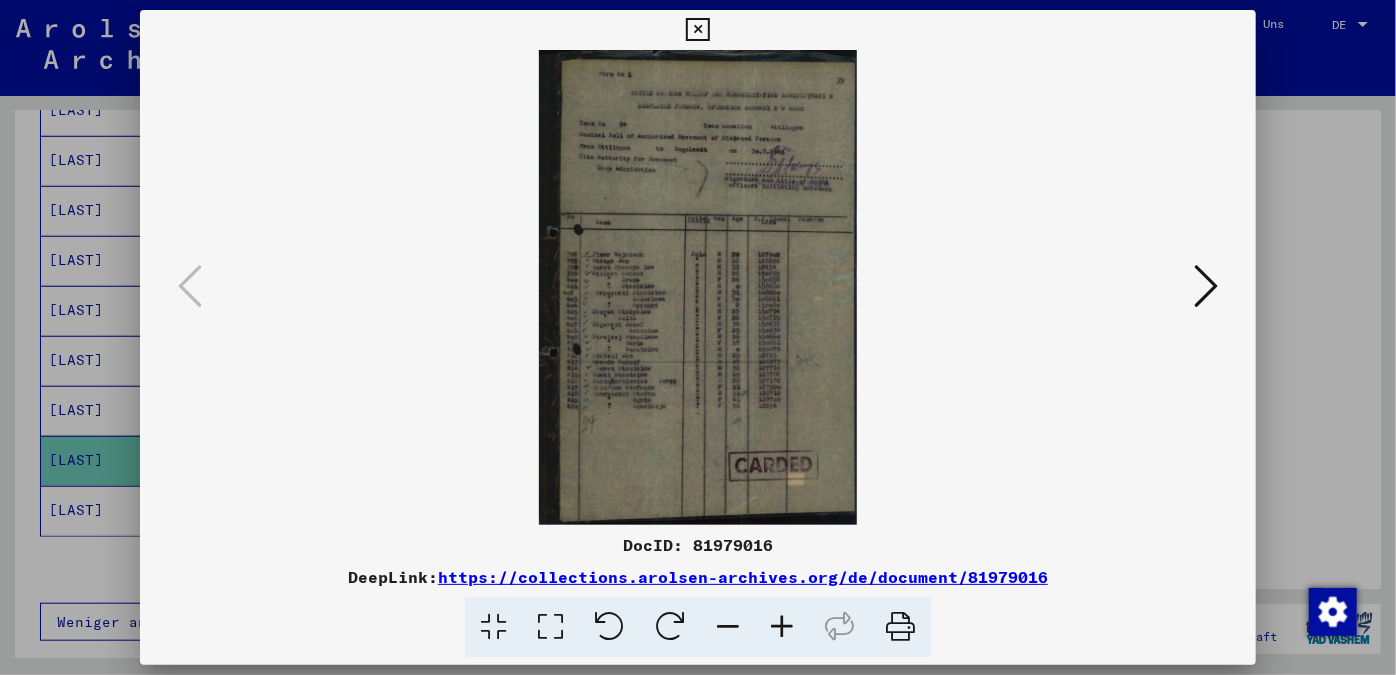 click at bounding box center [697, 30] 